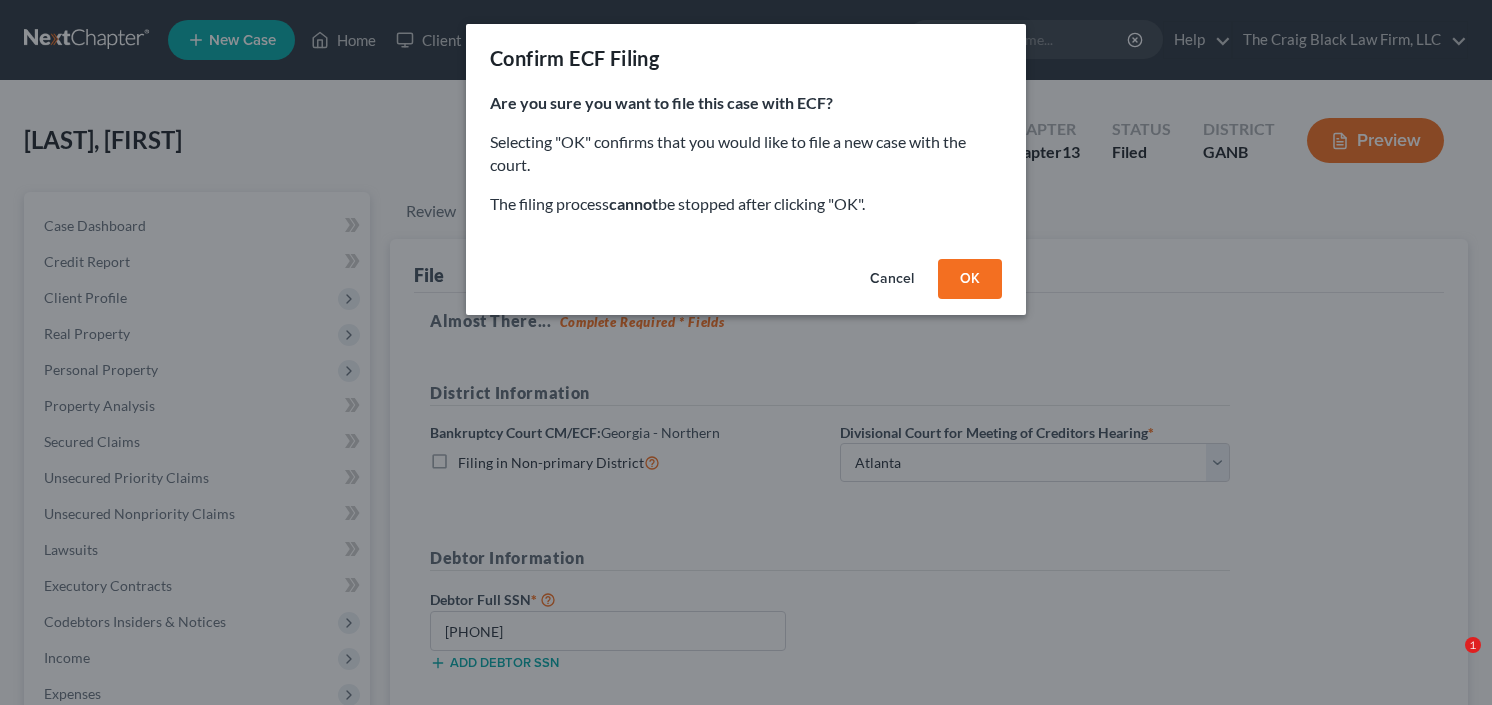 select on "0" 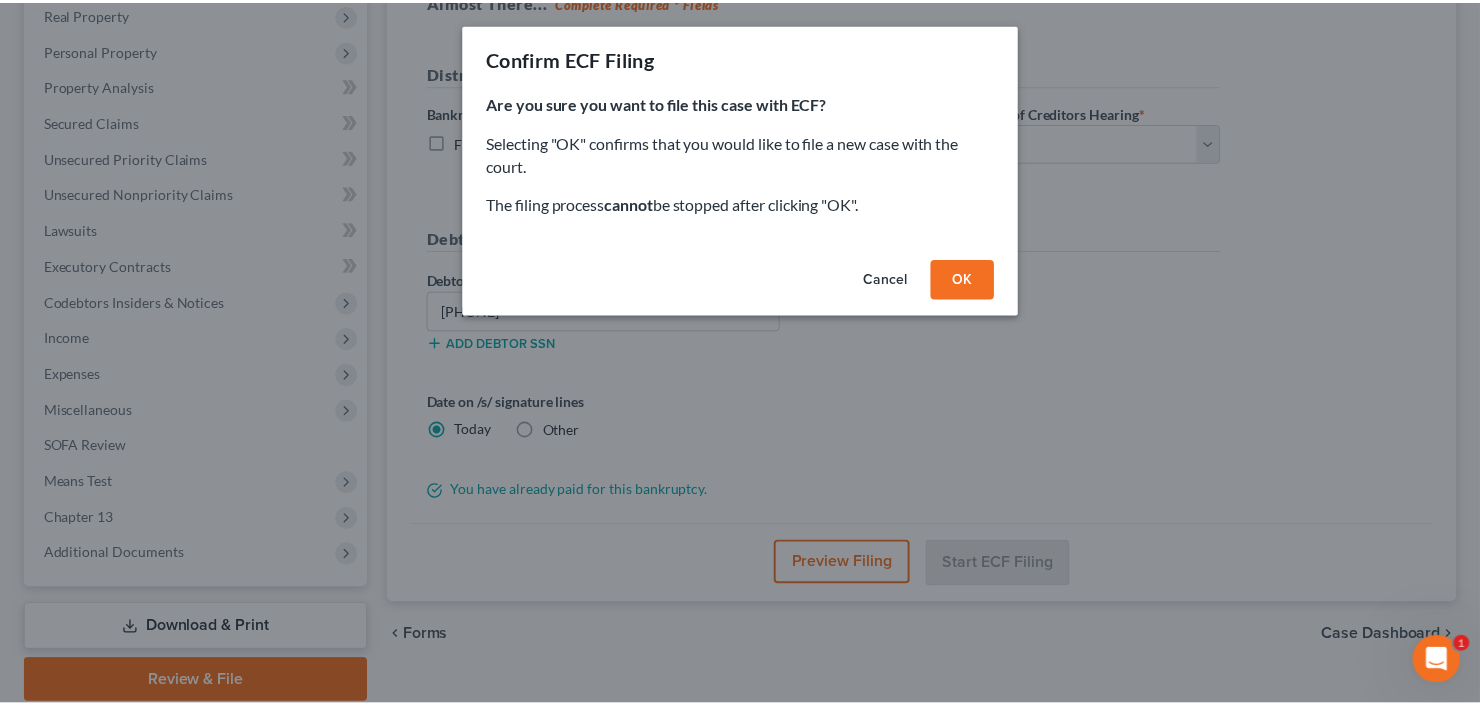 scroll, scrollTop: 0, scrollLeft: 0, axis: both 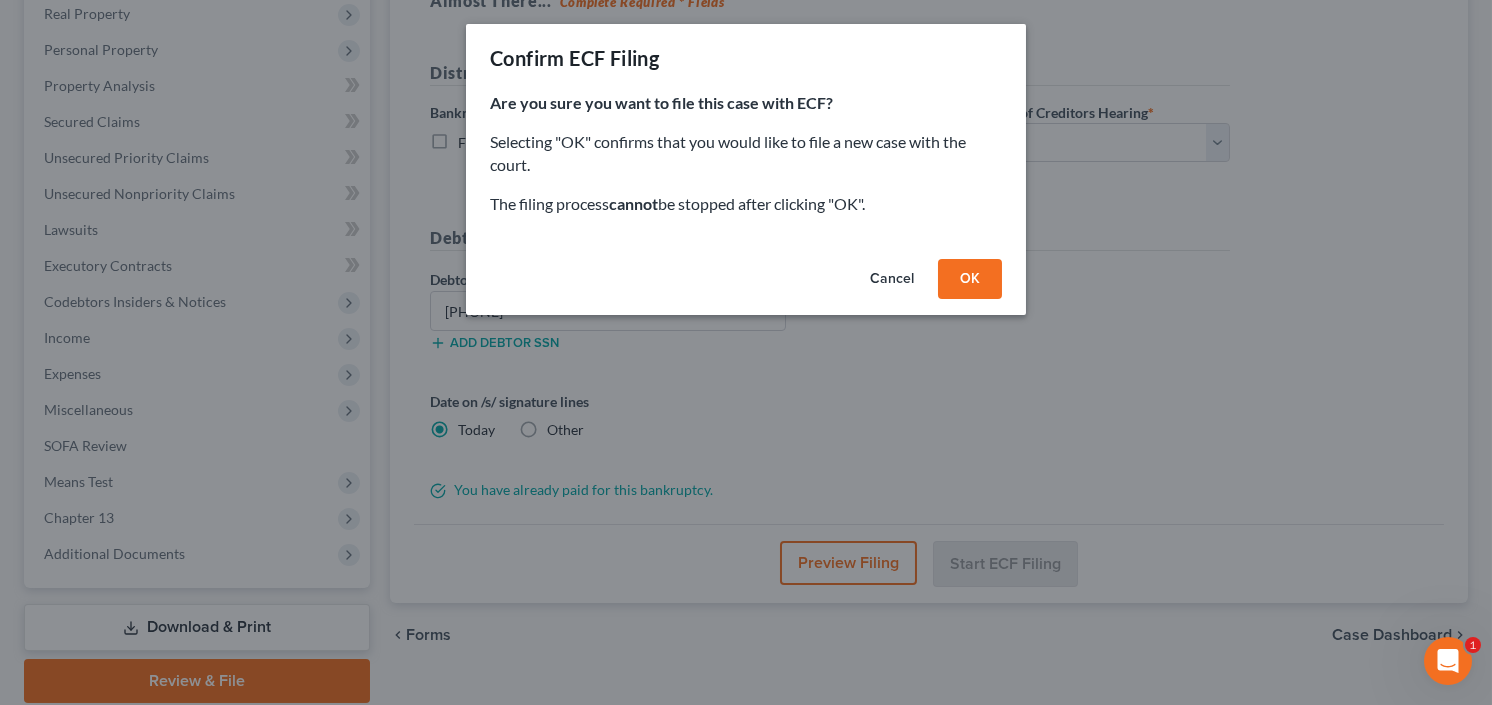 click on "Cancel" at bounding box center (892, 279) 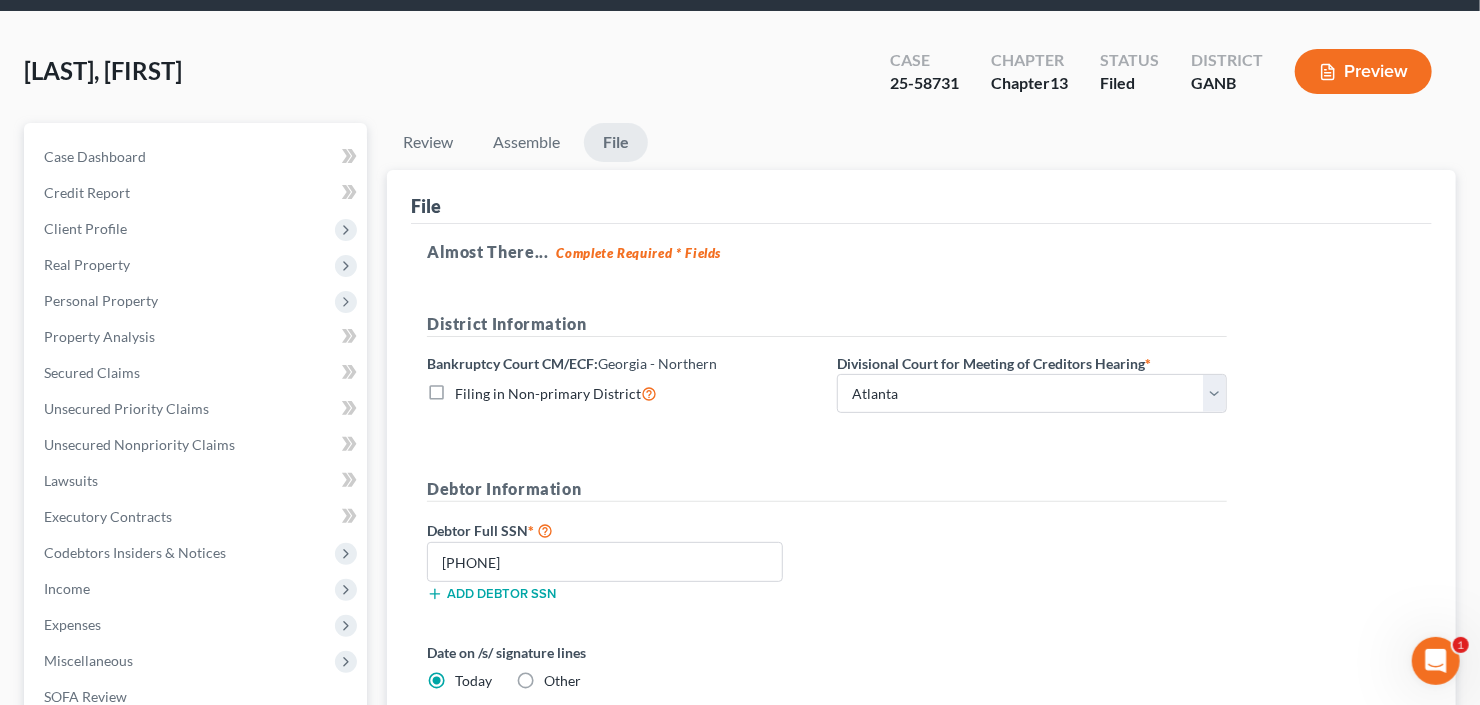 scroll, scrollTop: 0, scrollLeft: 0, axis: both 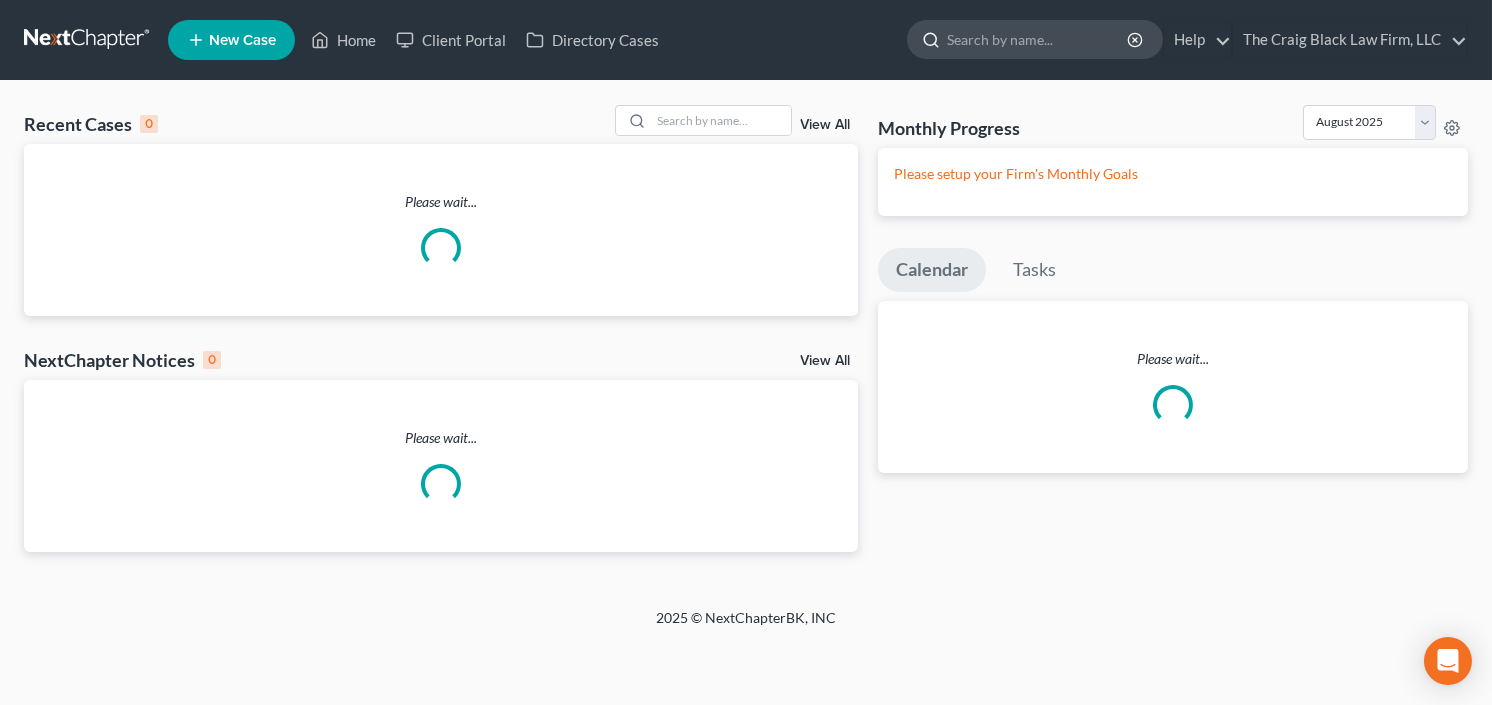 click at bounding box center [1038, 39] 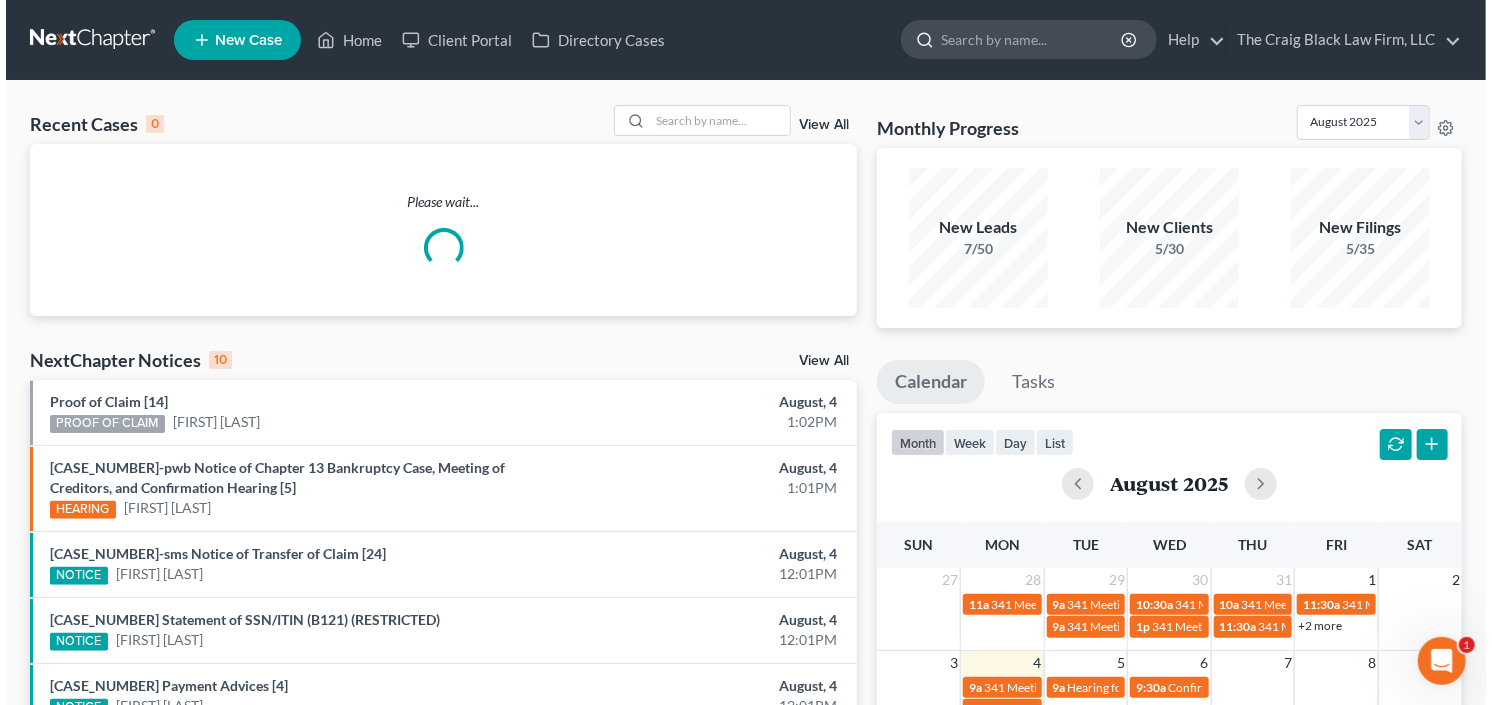 scroll, scrollTop: 0, scrollLeft: 0, axis: both 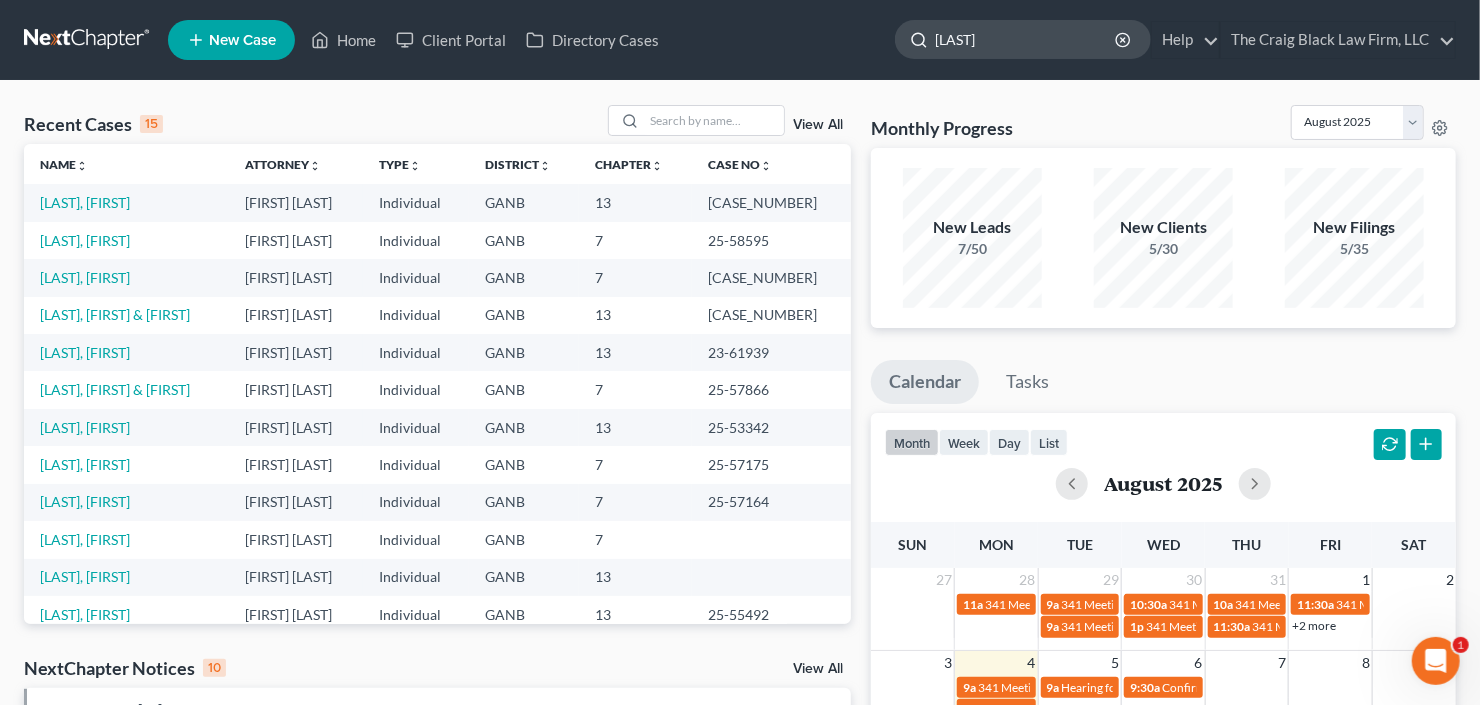 type on "[LAST]" 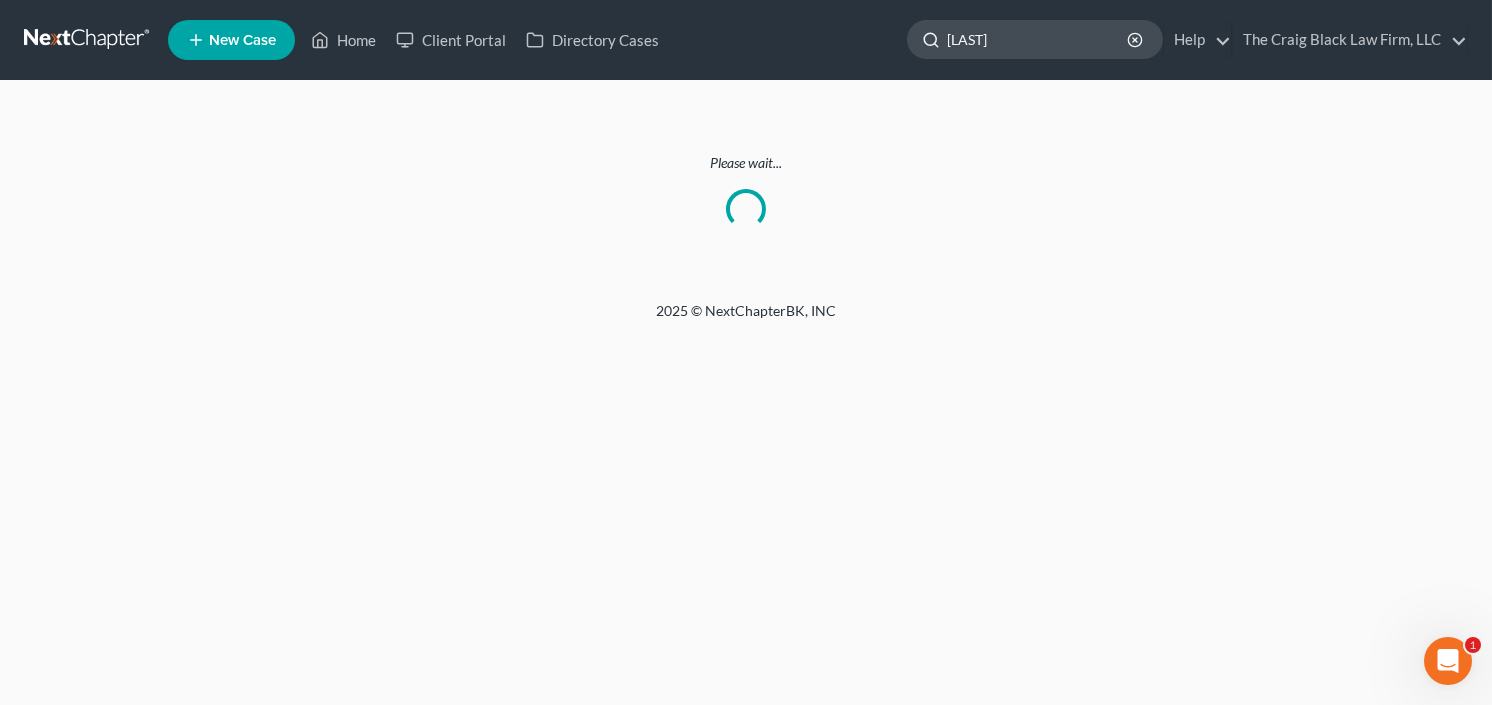 click on "[LAST]" 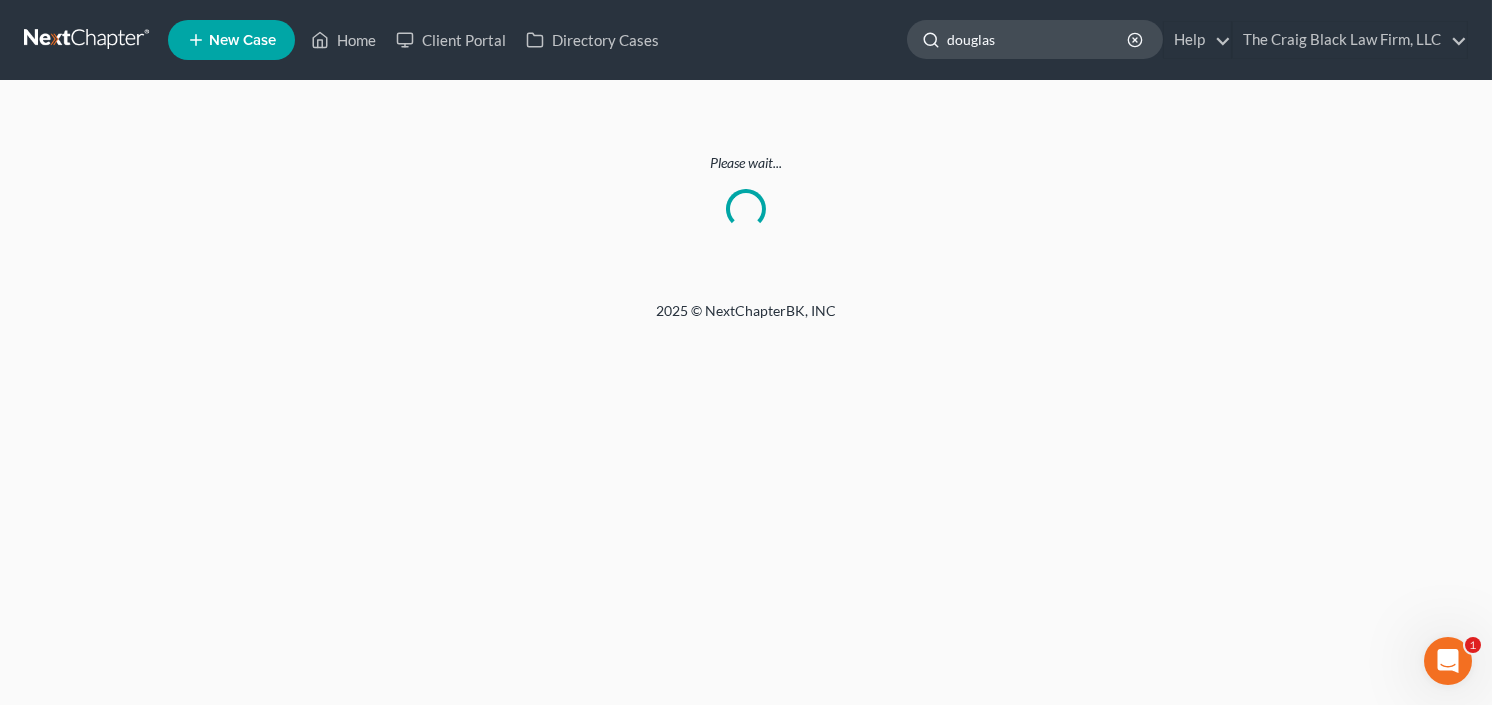 type on "douglas" 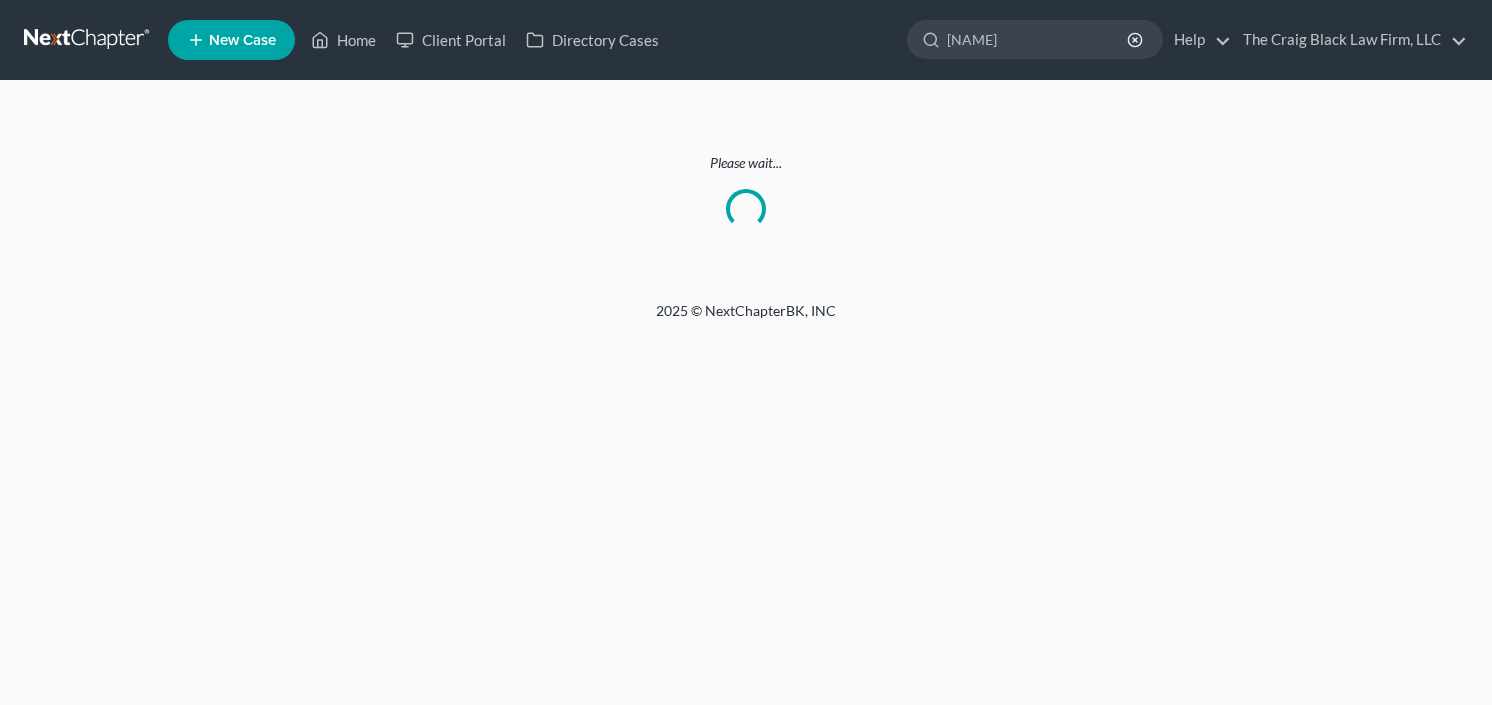 scroll, scrollTop: 0, scrollLeft: 0, axis: both 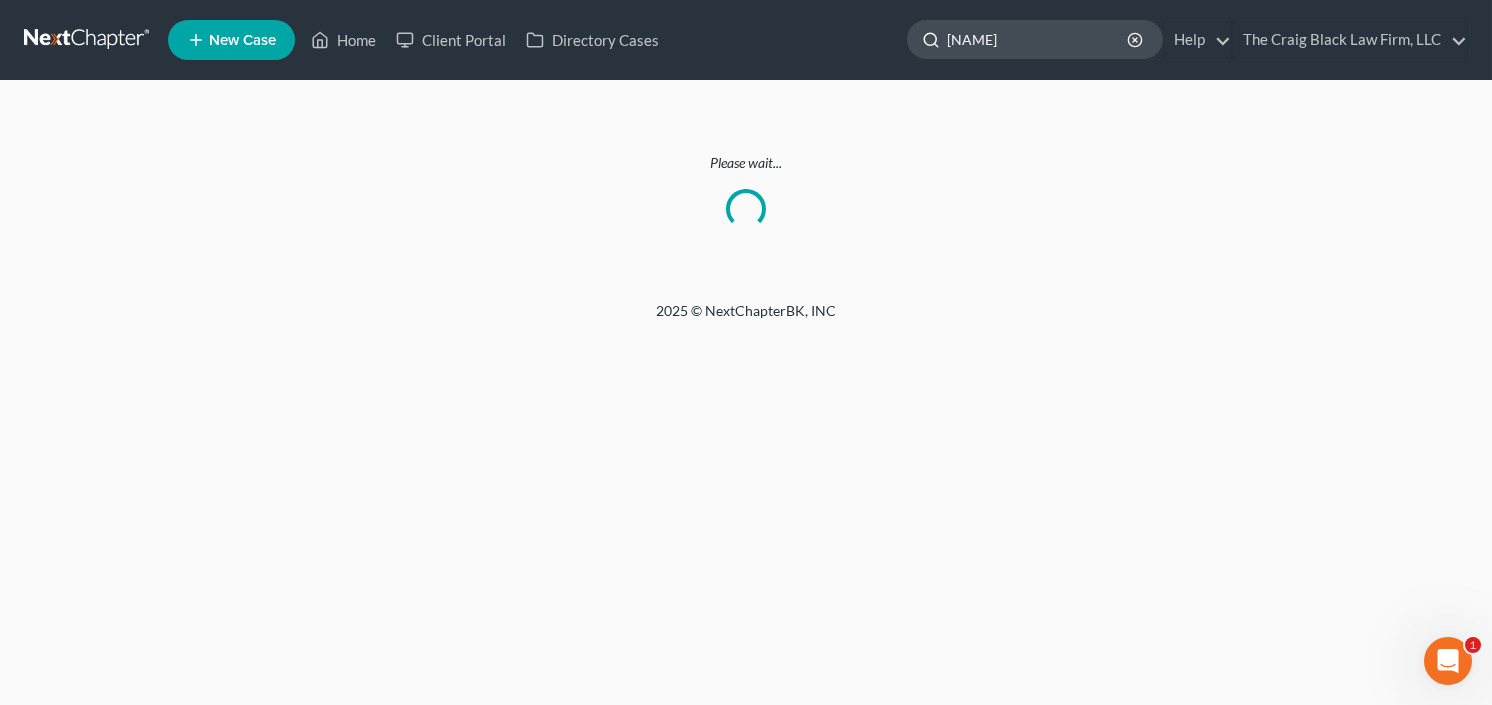 click on "dougals" 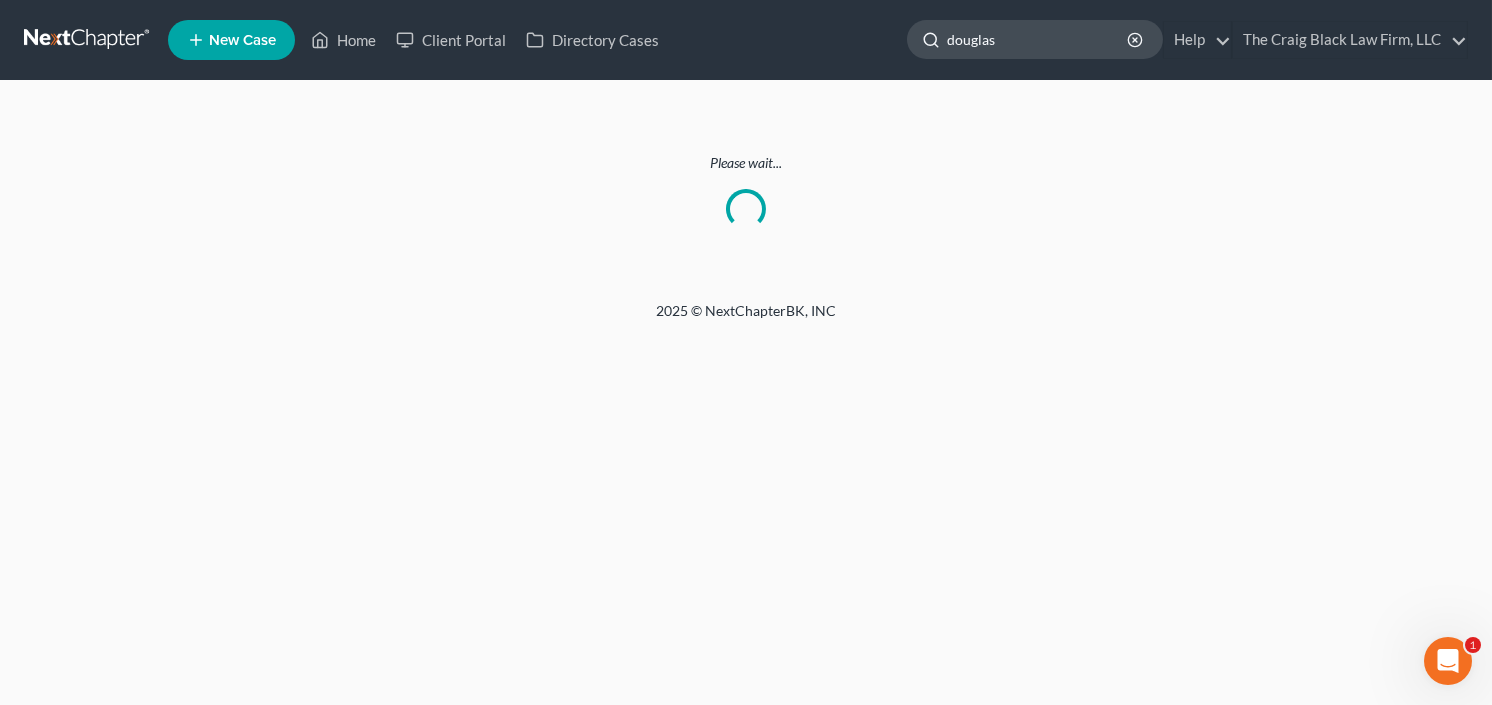 type on "douglas" 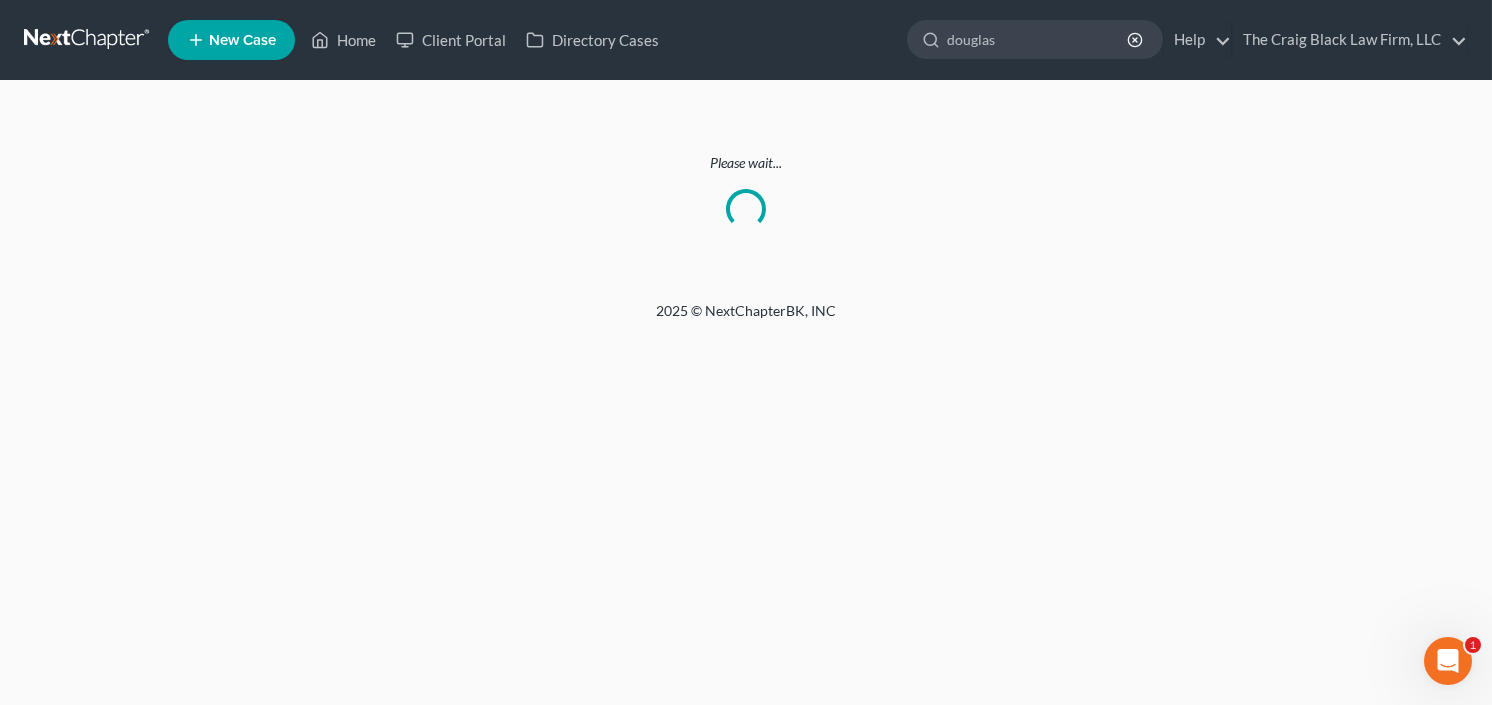 click at bounding box center (88, 40) 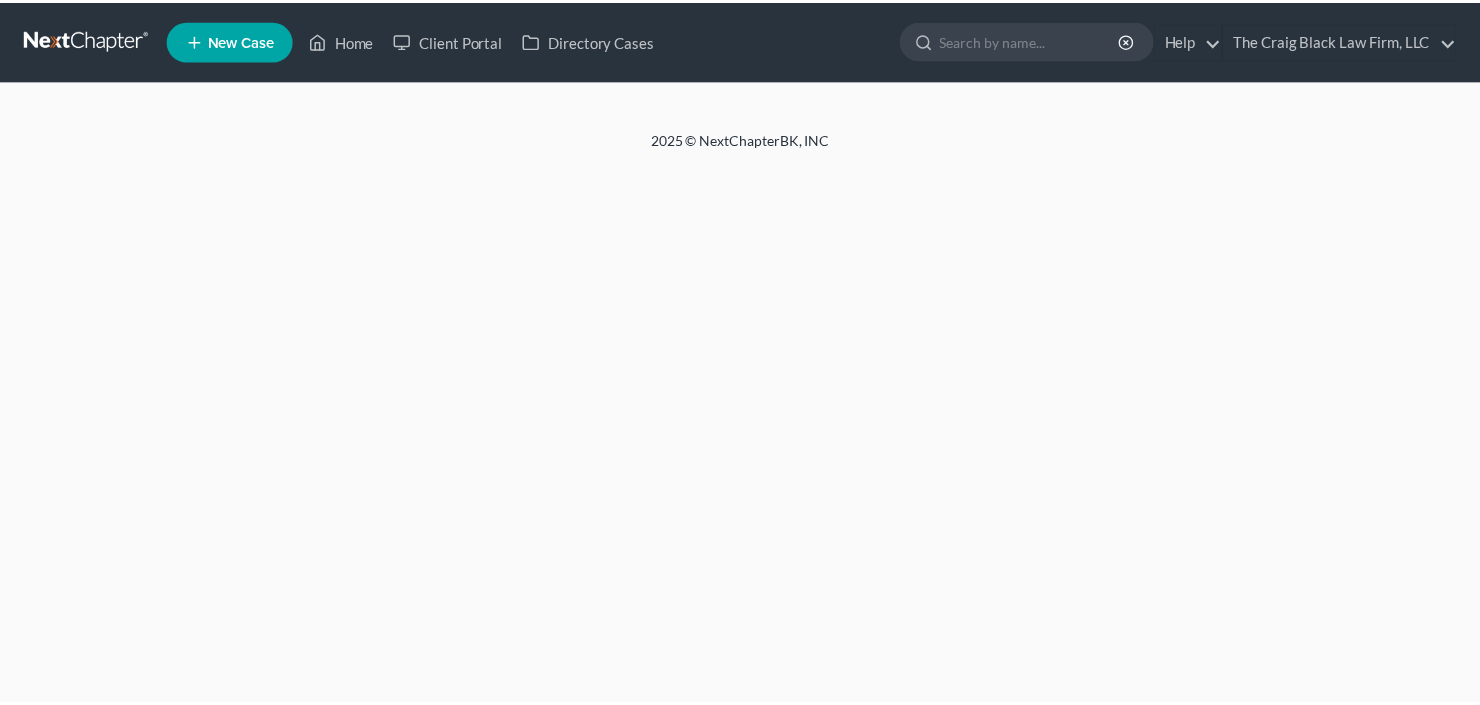 scroll, scrollTop: 0, scrollLeft: 0, axis: both 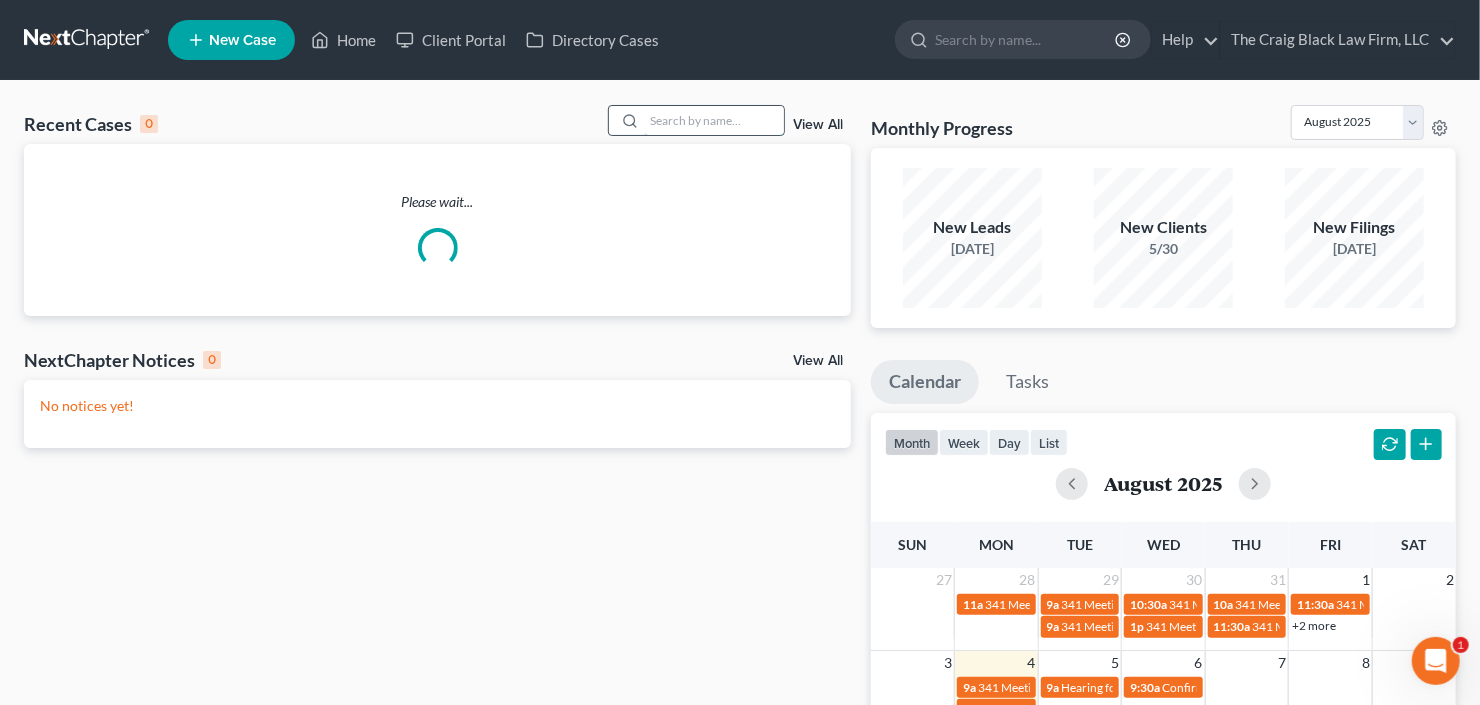 click at bounding box center [714, 120] 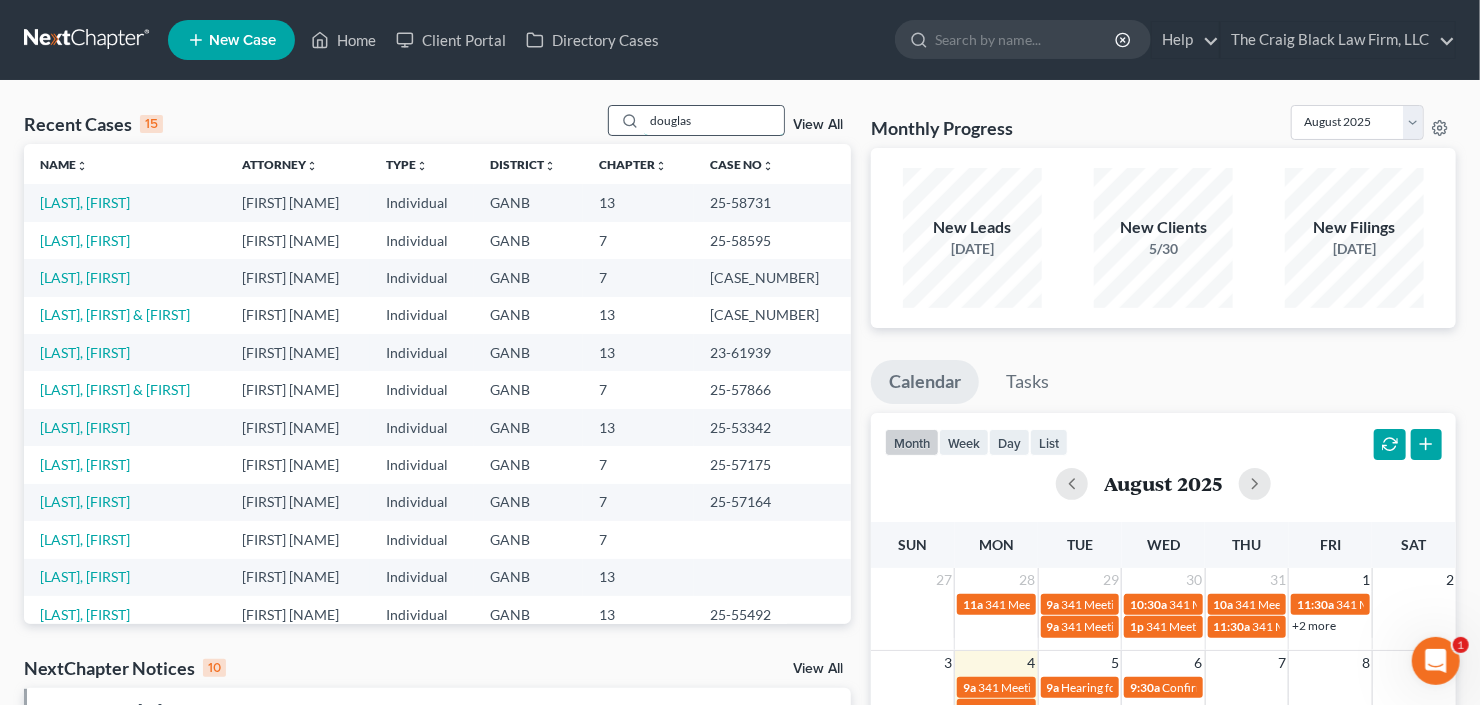 type on "douglas" 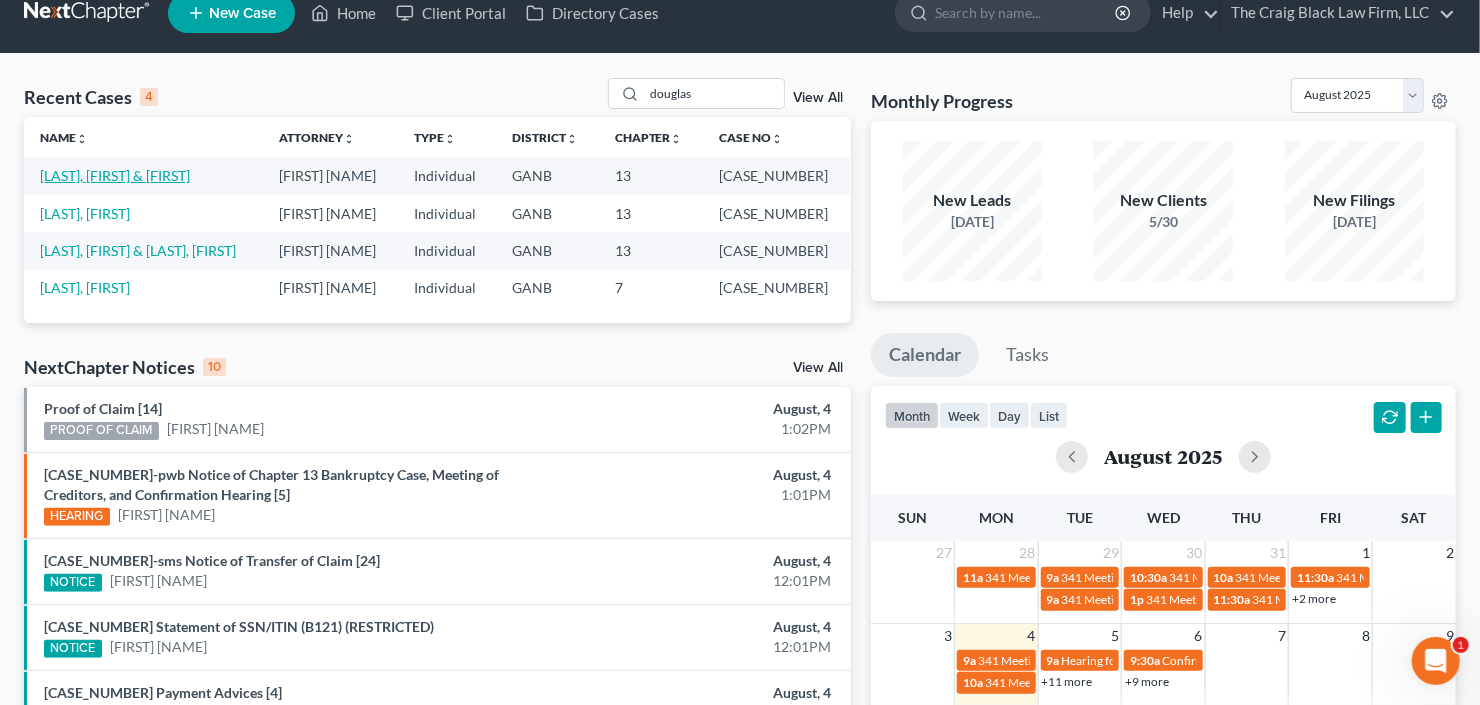 scroll, scrollTop: 0, scrollLeft: 0, axis: both 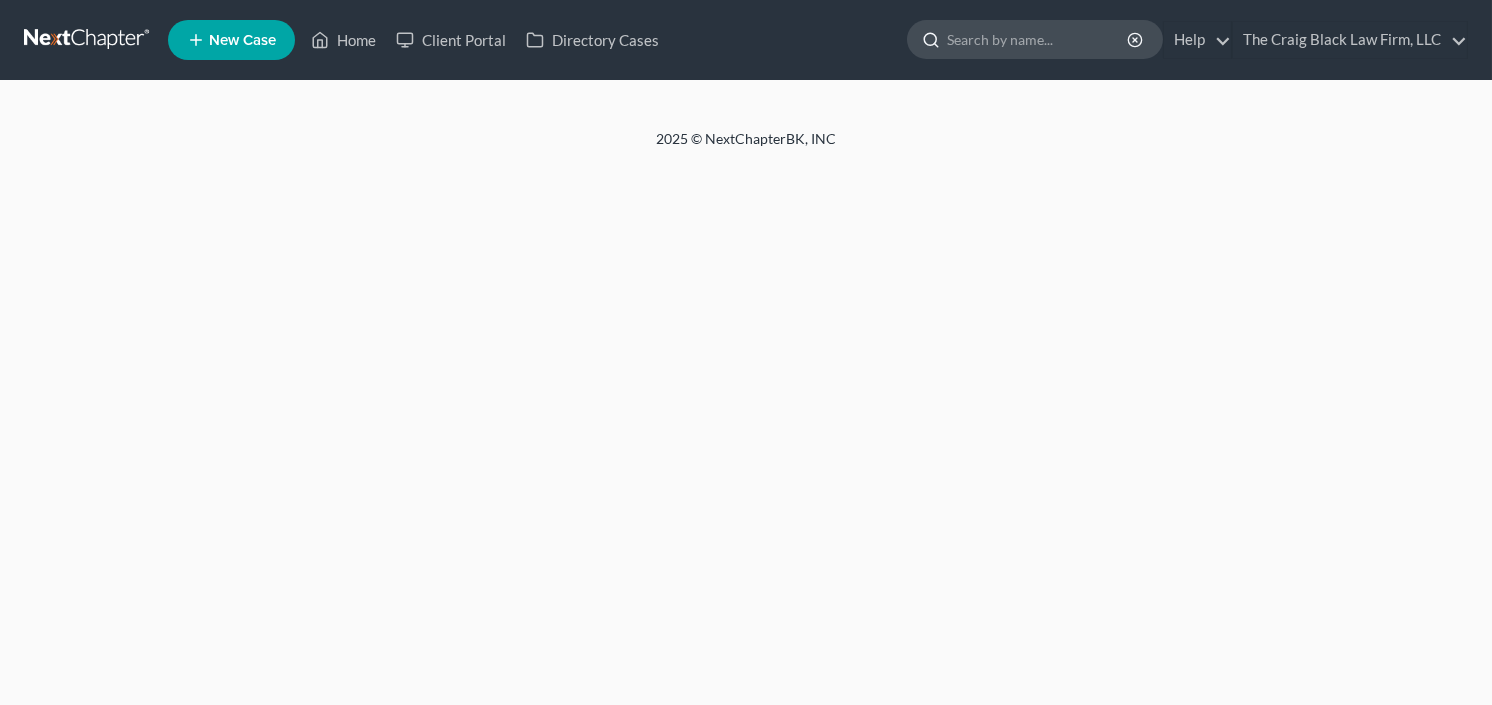 click at bounding box center [1038, 39] 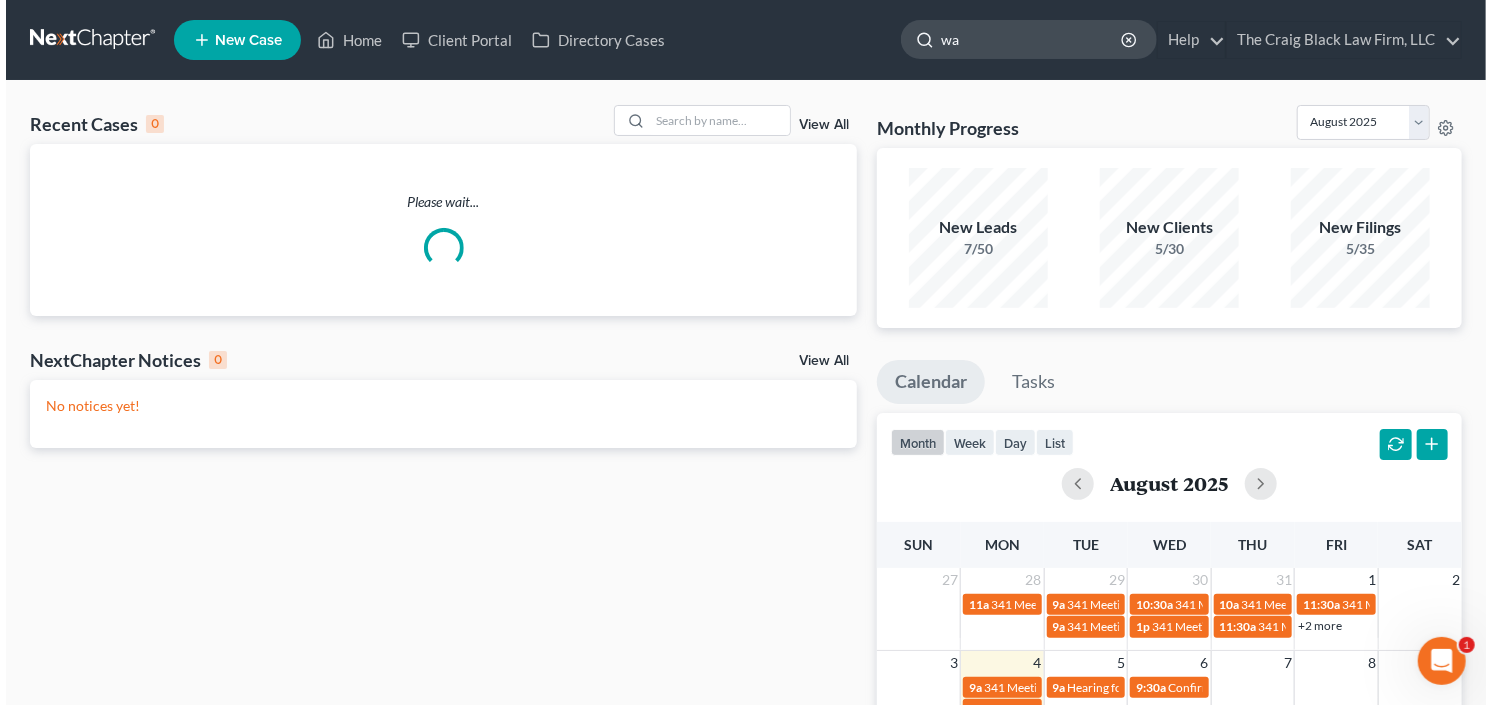 scroll, scrollTop: 0, scrollLeft: 0, axis: both 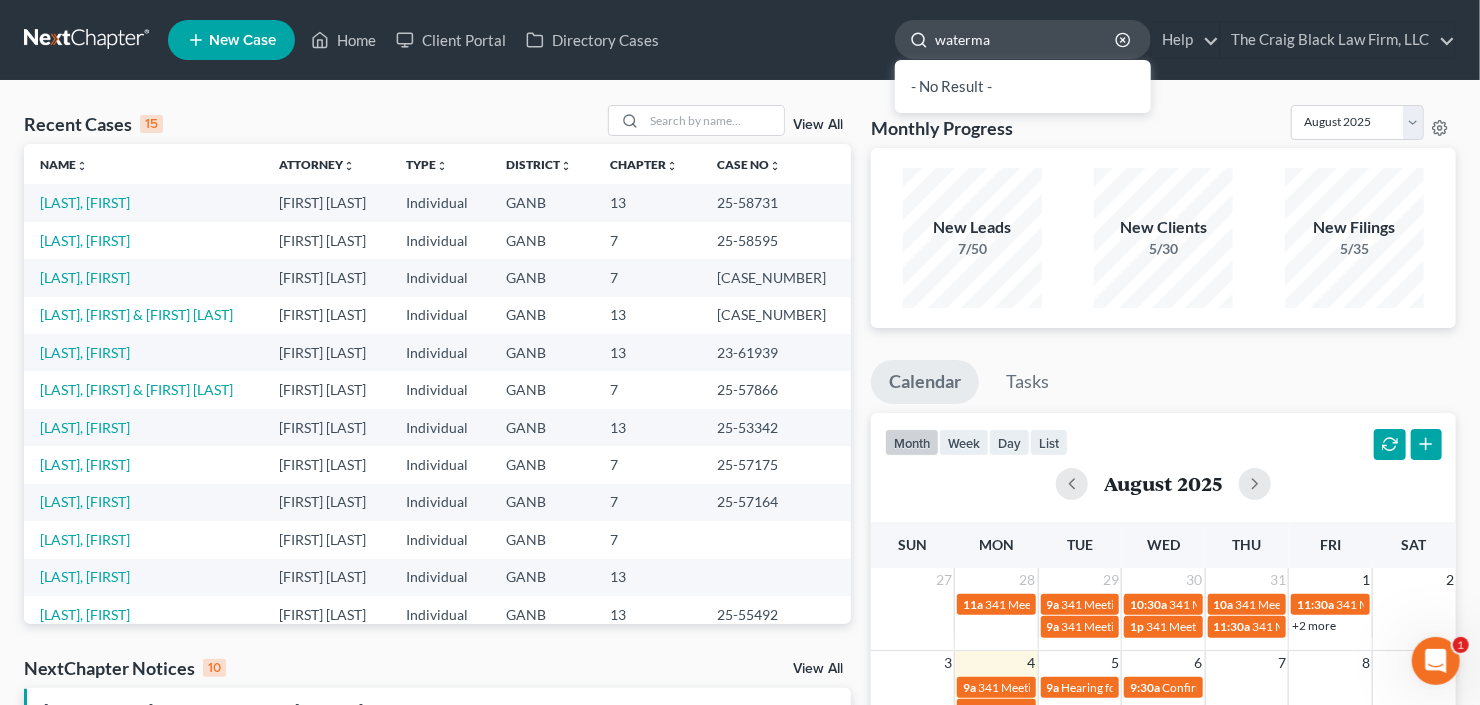 type on "waterman" 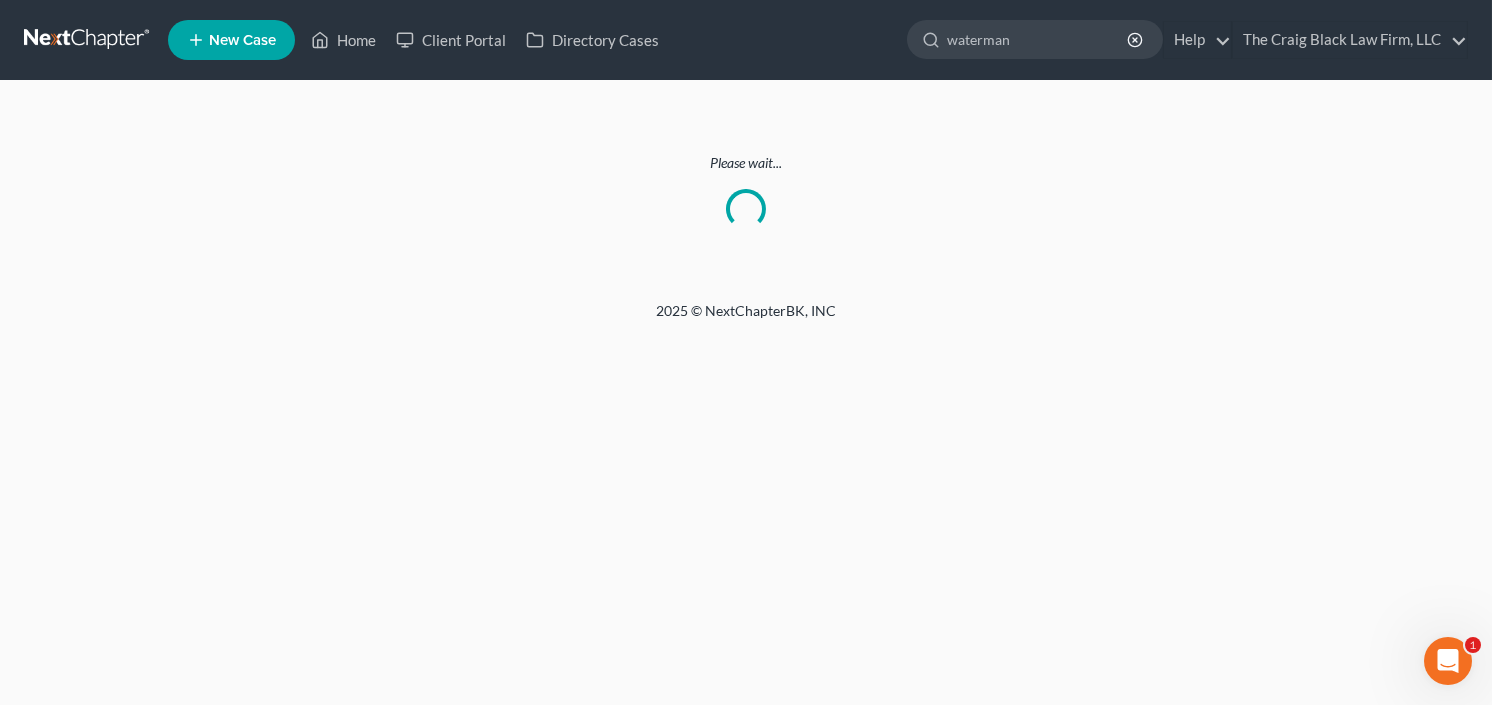click at bounding box center [88, 40] 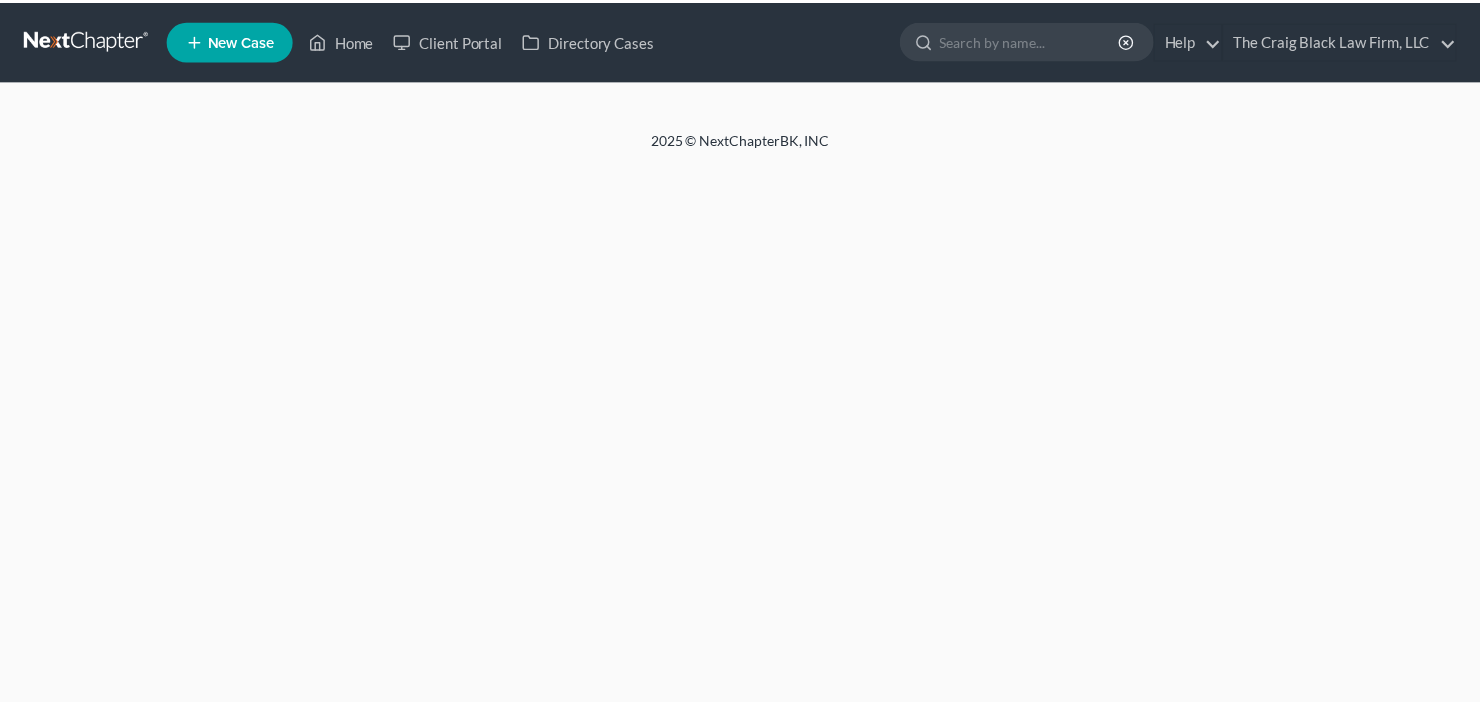 scroll, scrollTop: 0, scrollLeft: 0, axis: both 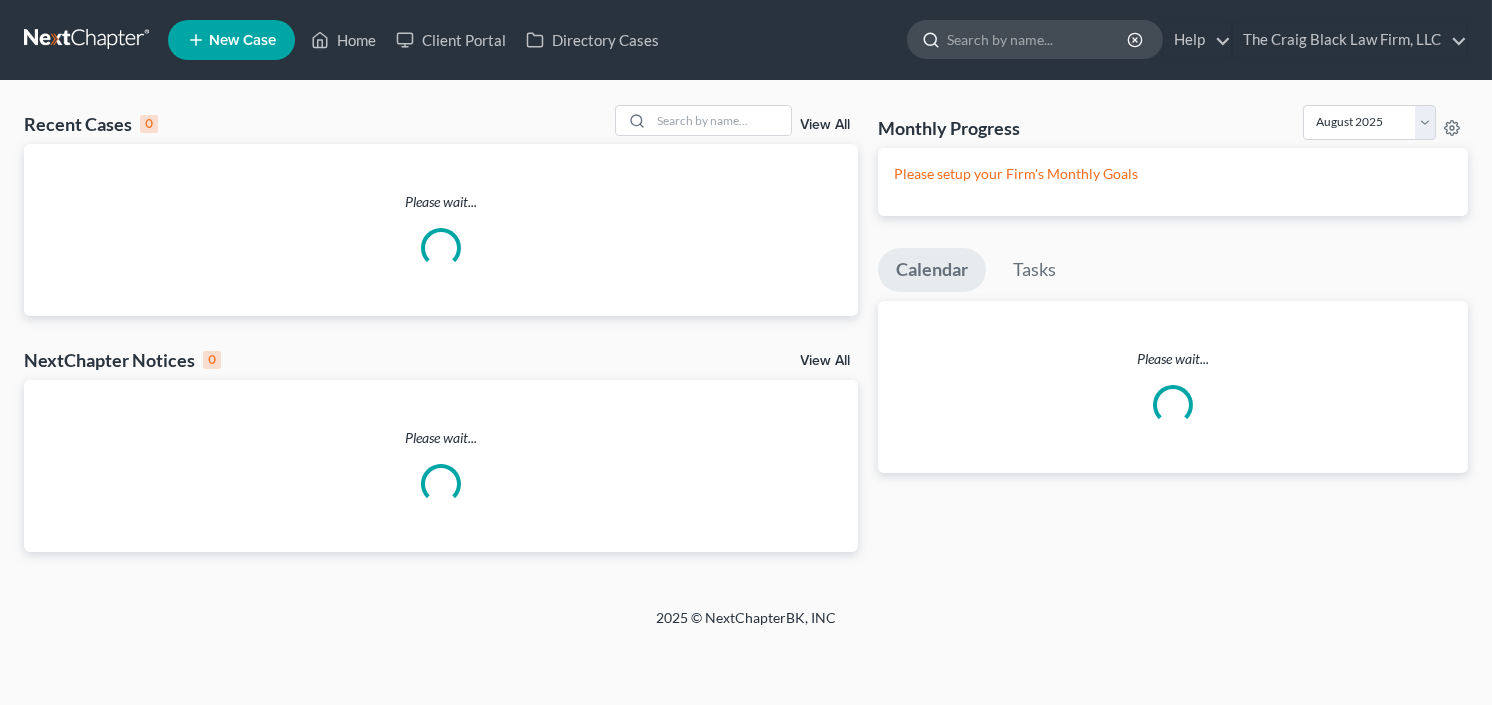 click at bounding box center [1038, 39] 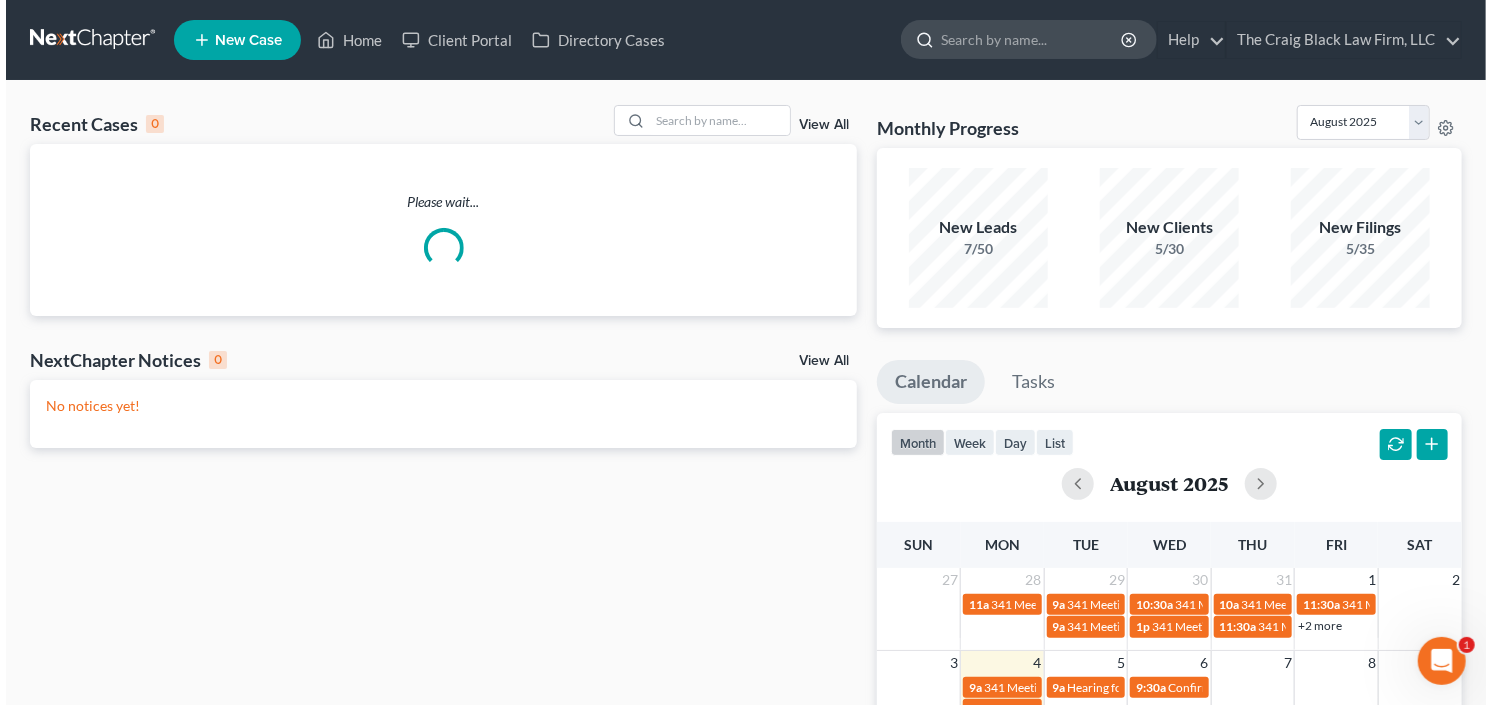 scroll, scrollTop: 0, scrollLeft: 0, axis: both 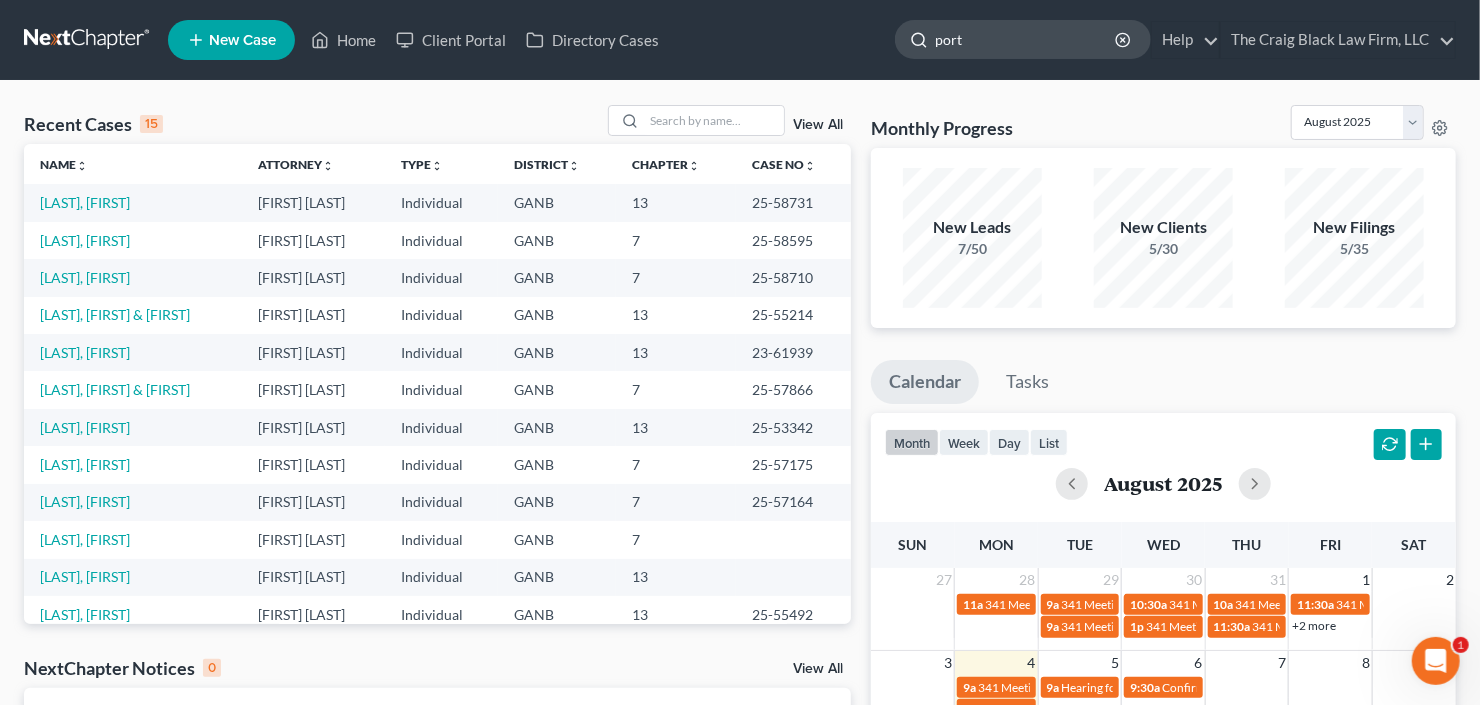 type on "porte" 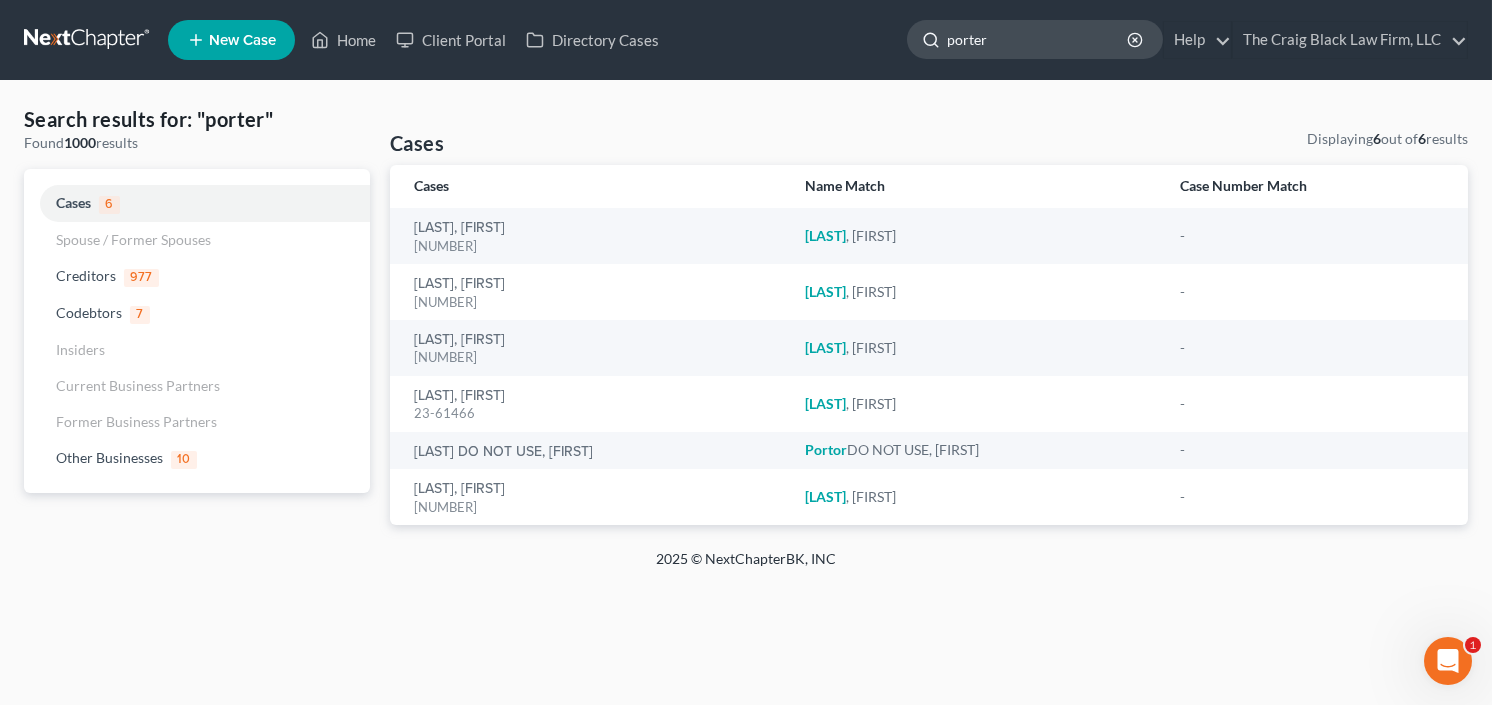 click on "porter" 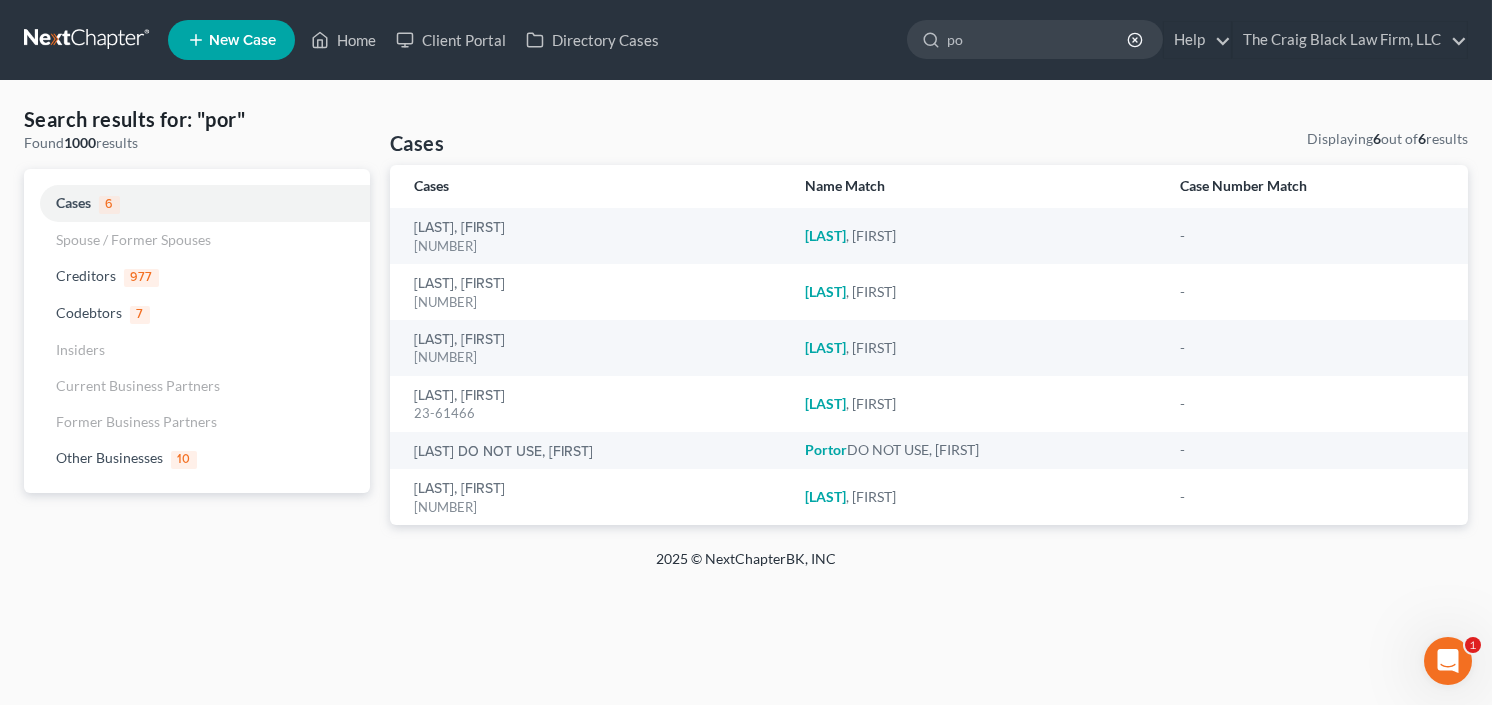 type on "p" 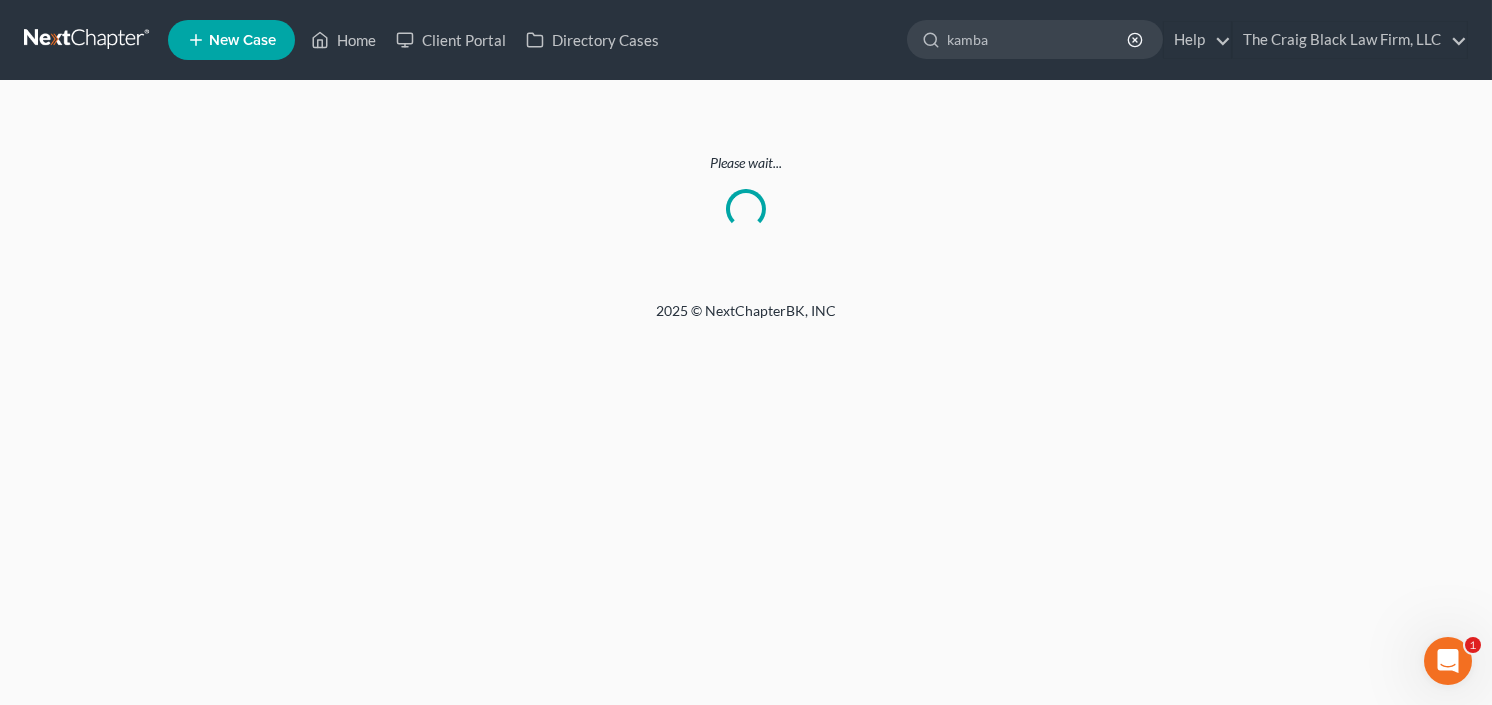 type on "kamba" 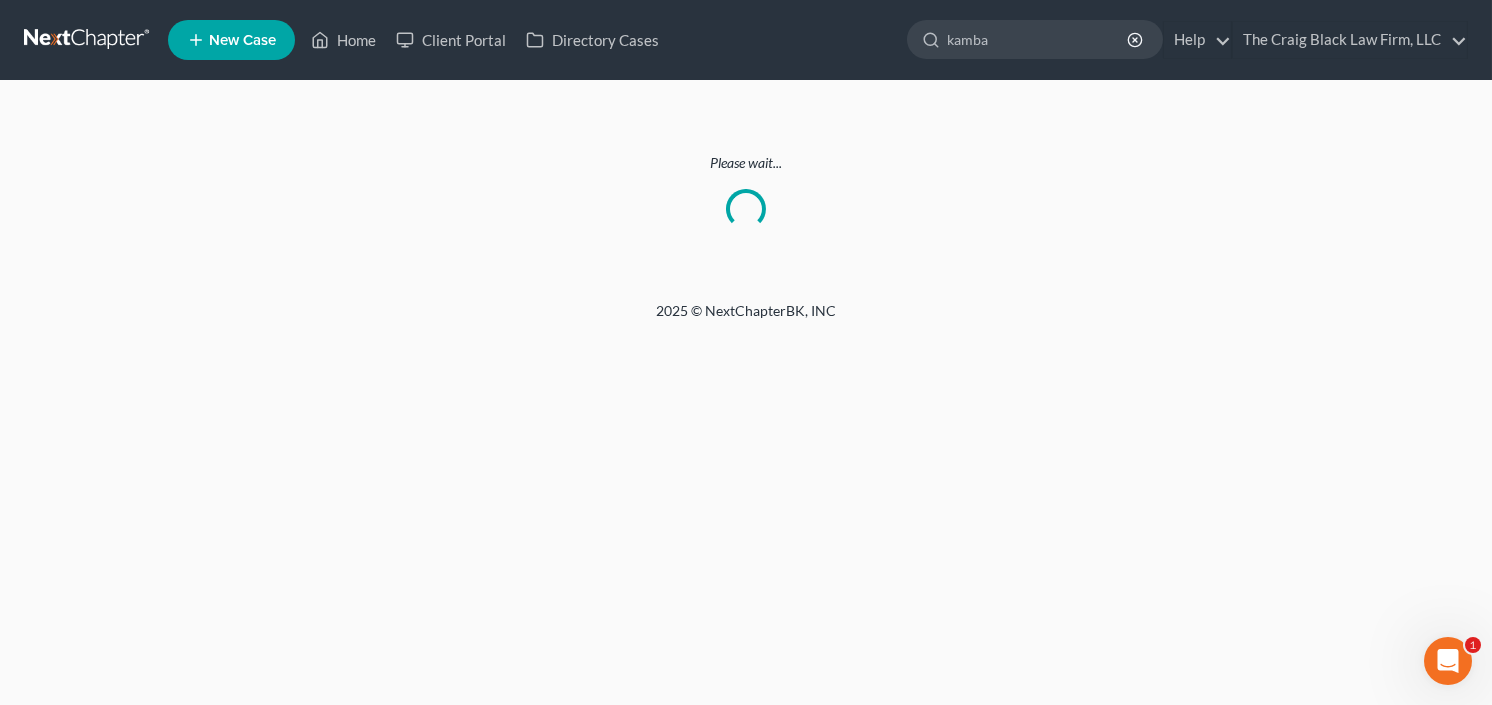 click at bounding box center (88, 40) 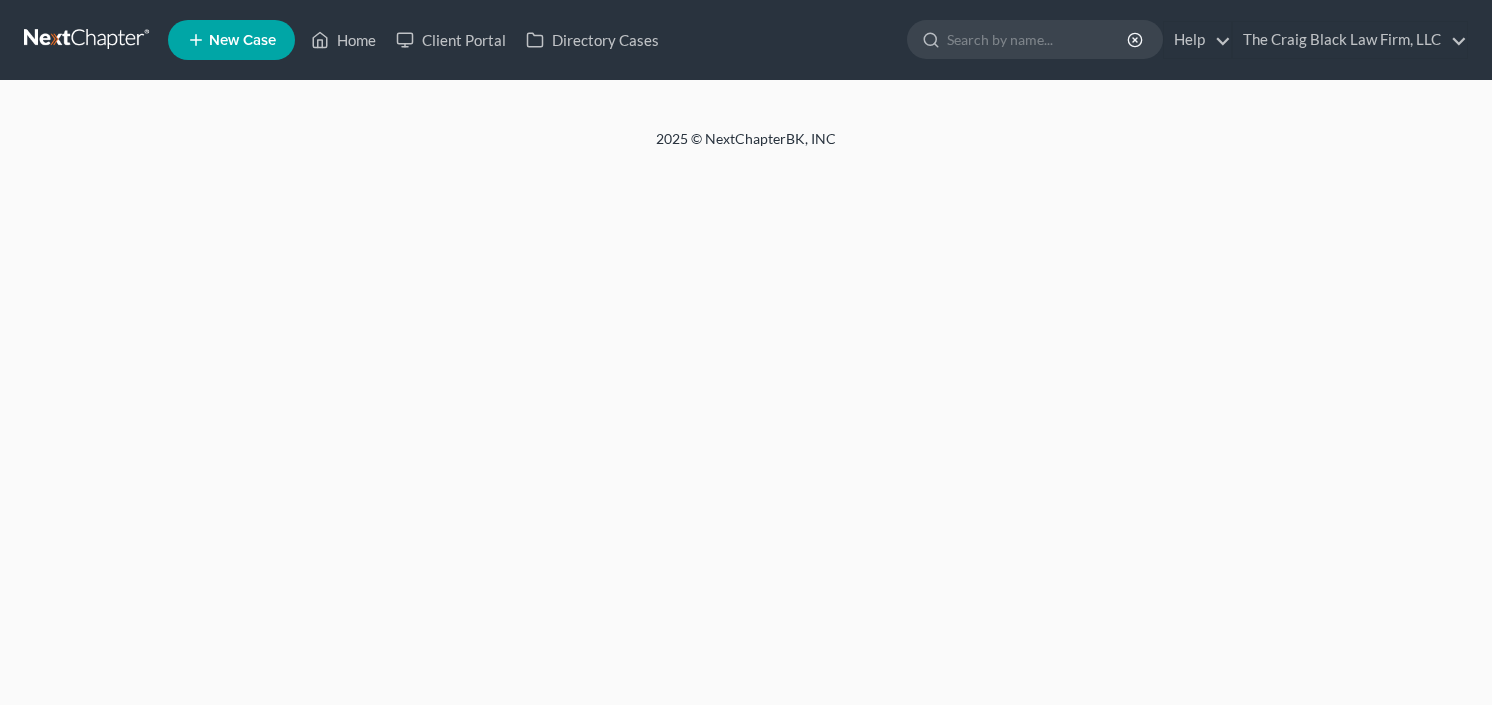 scroll, scrollTop: 0, scrollLeft: 0, axis: both 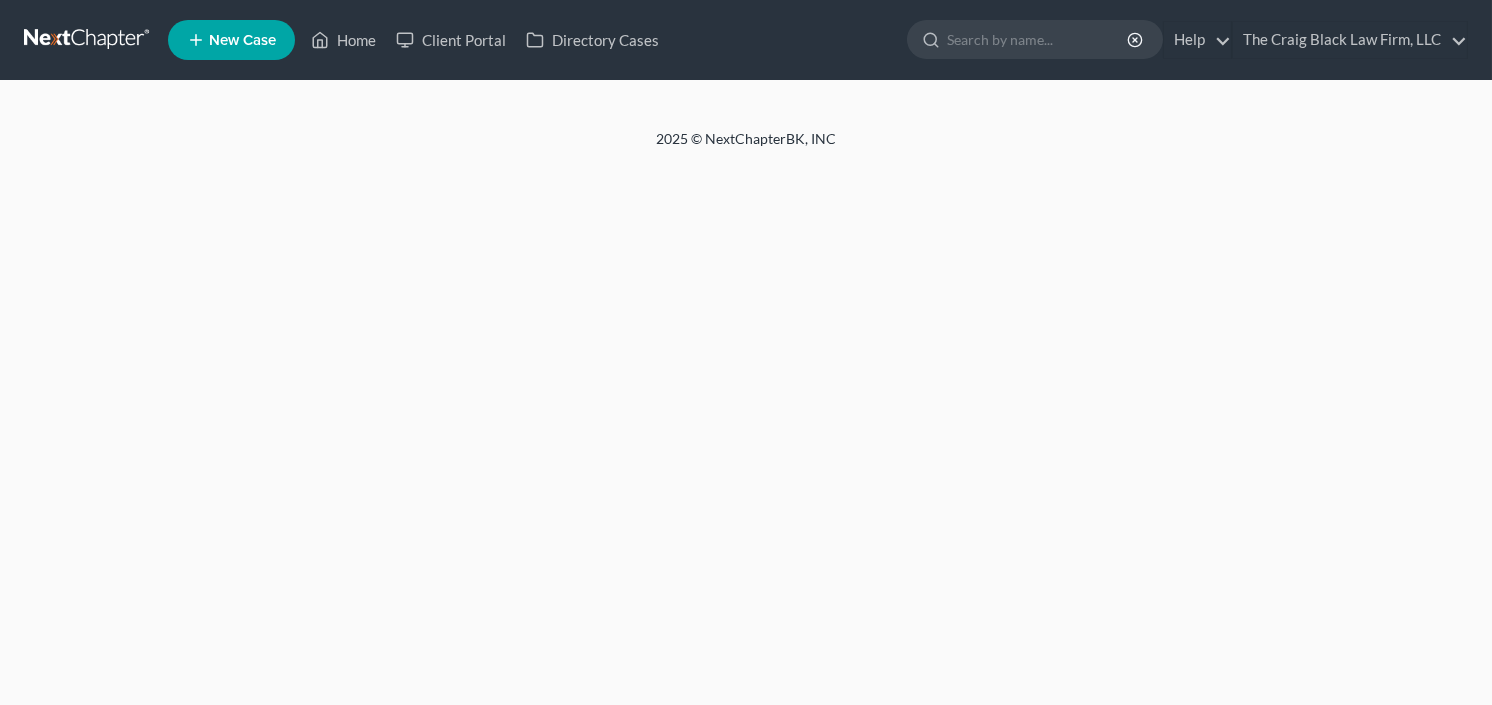 drag, startPoint x: 0, startPoint y: 0, endPoint x: 73, endPoint y: 38, distance: 82.29824 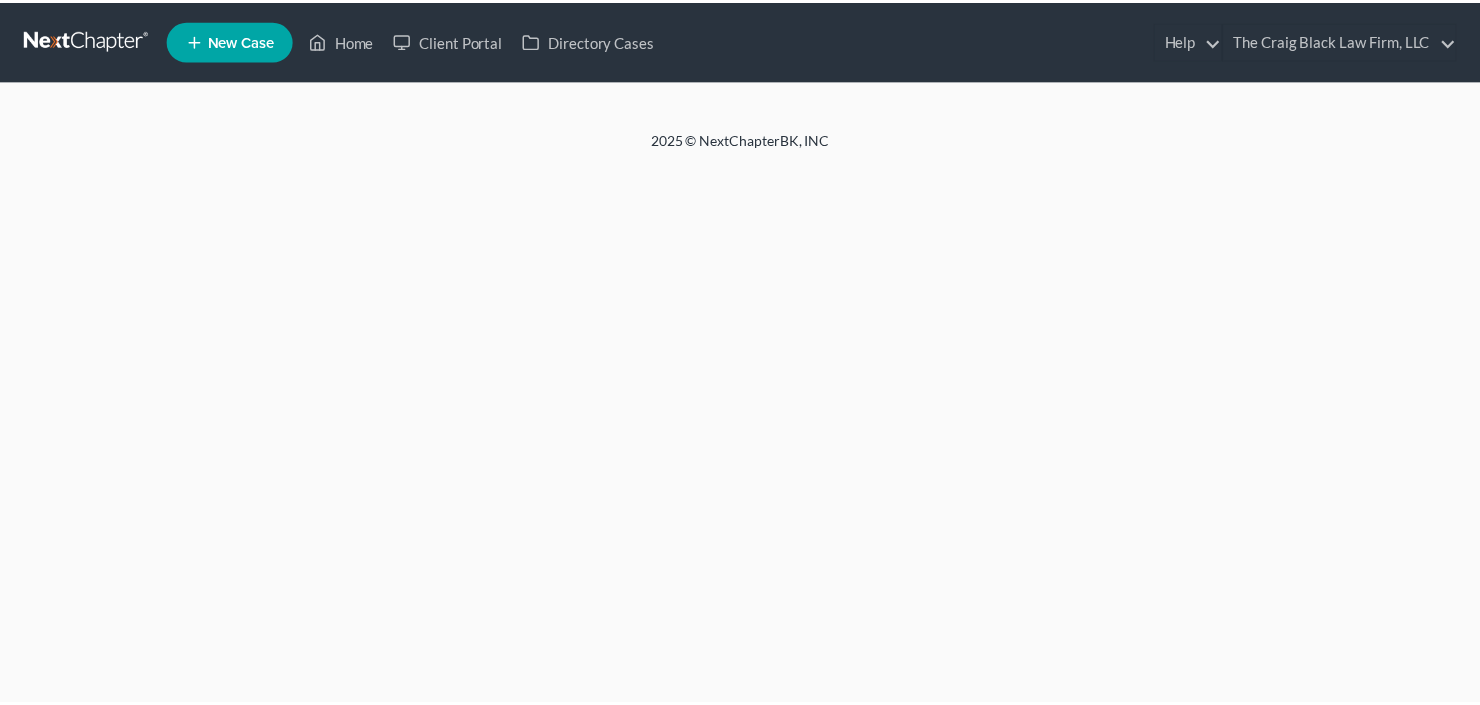scroll, scrollTop: 0, scrollLeft: 0, axis: both 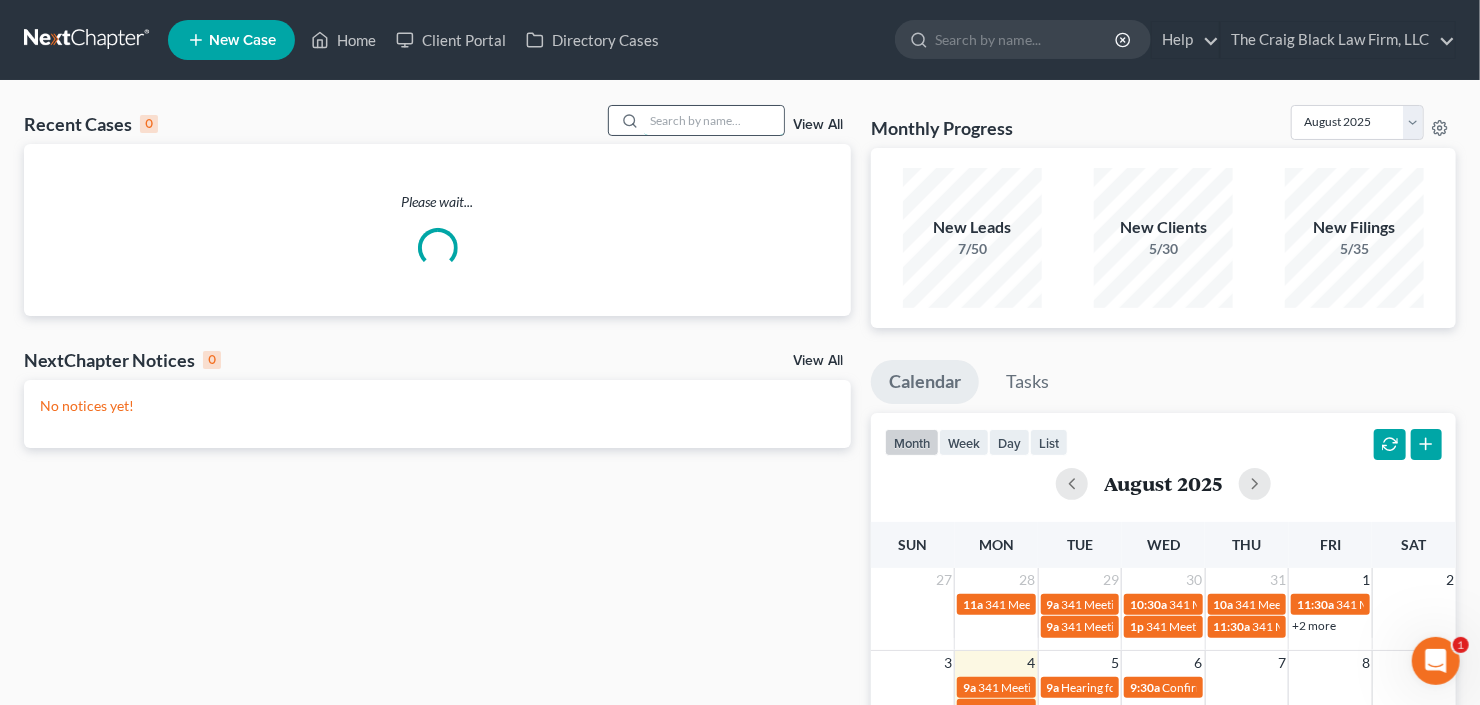 click at bounding box center (714, 120) 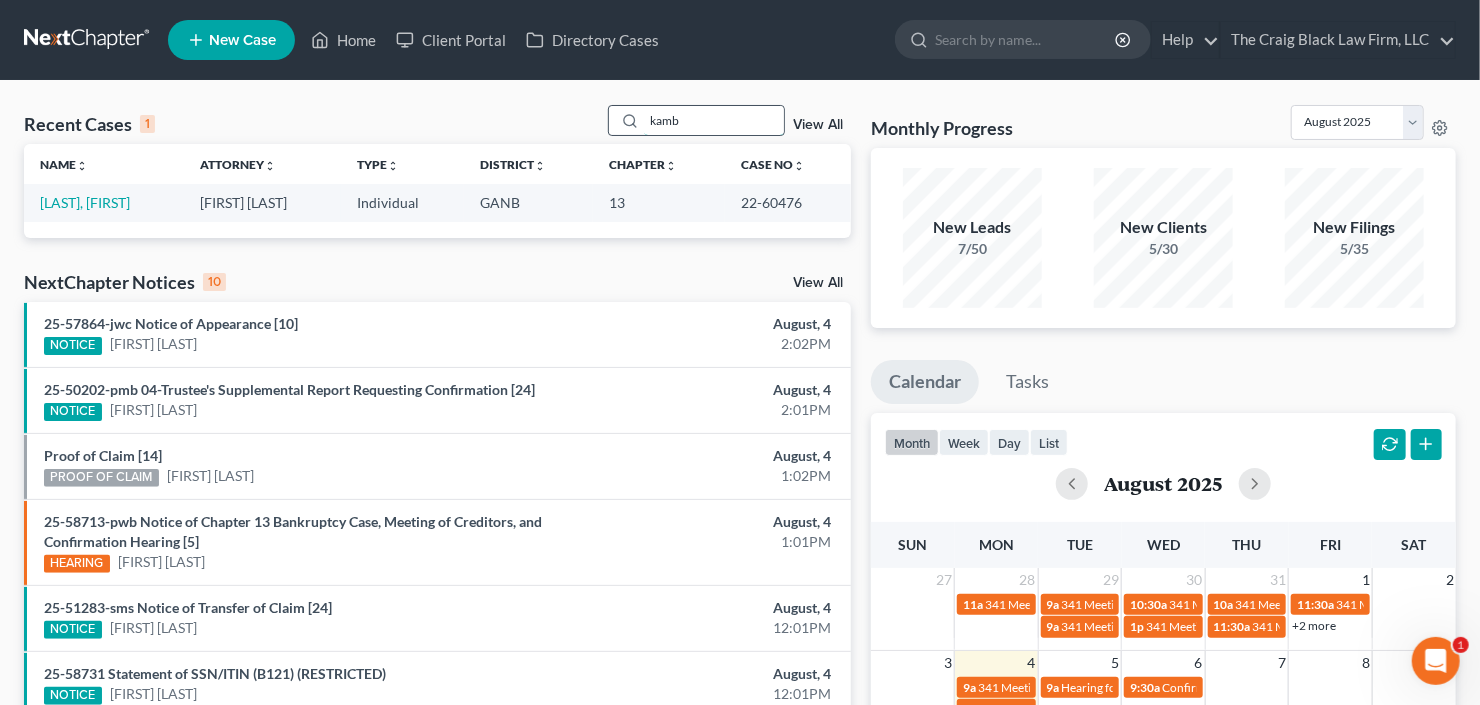 click on "kamb" at bounding box center (714, 120) 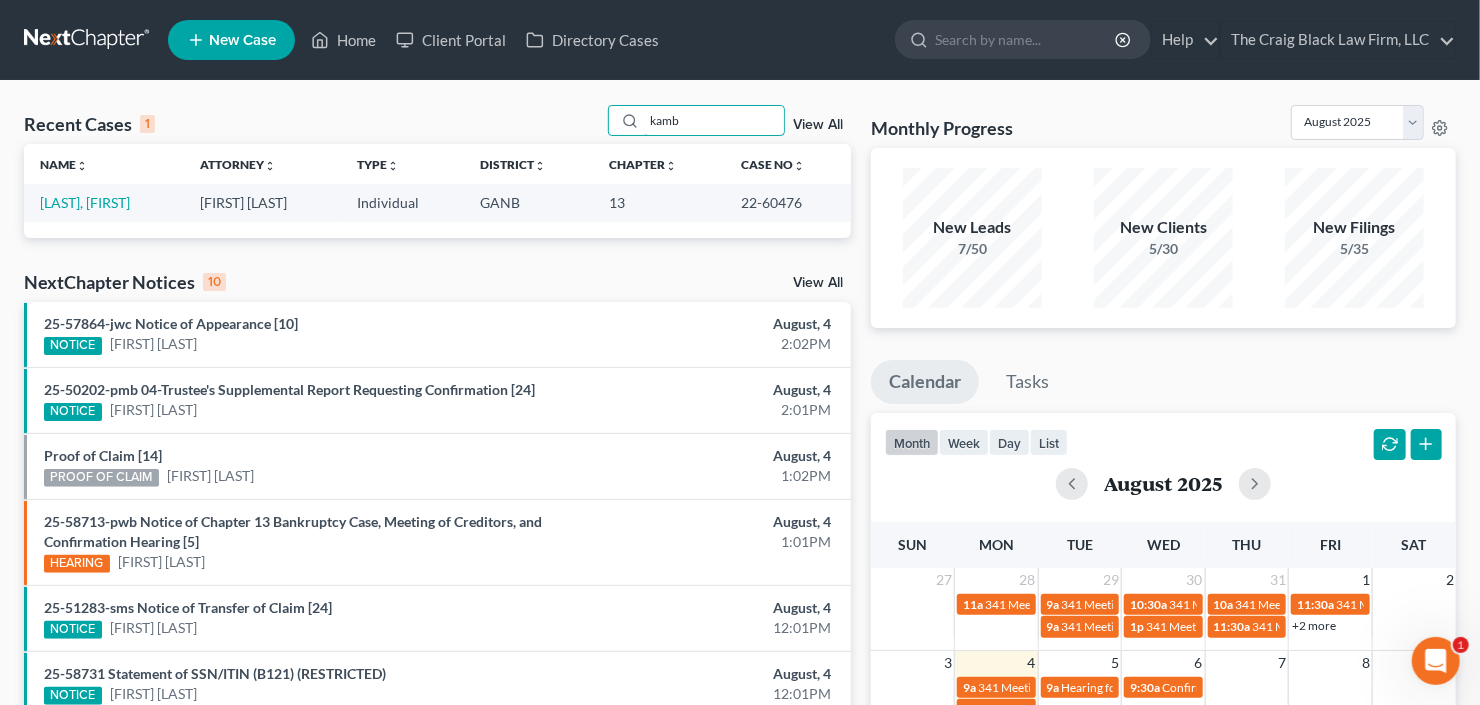 drag, startPoint x: 725, startPoint y: 118, endPoint x: 555, endPoint y: 147, distance: 172.4558 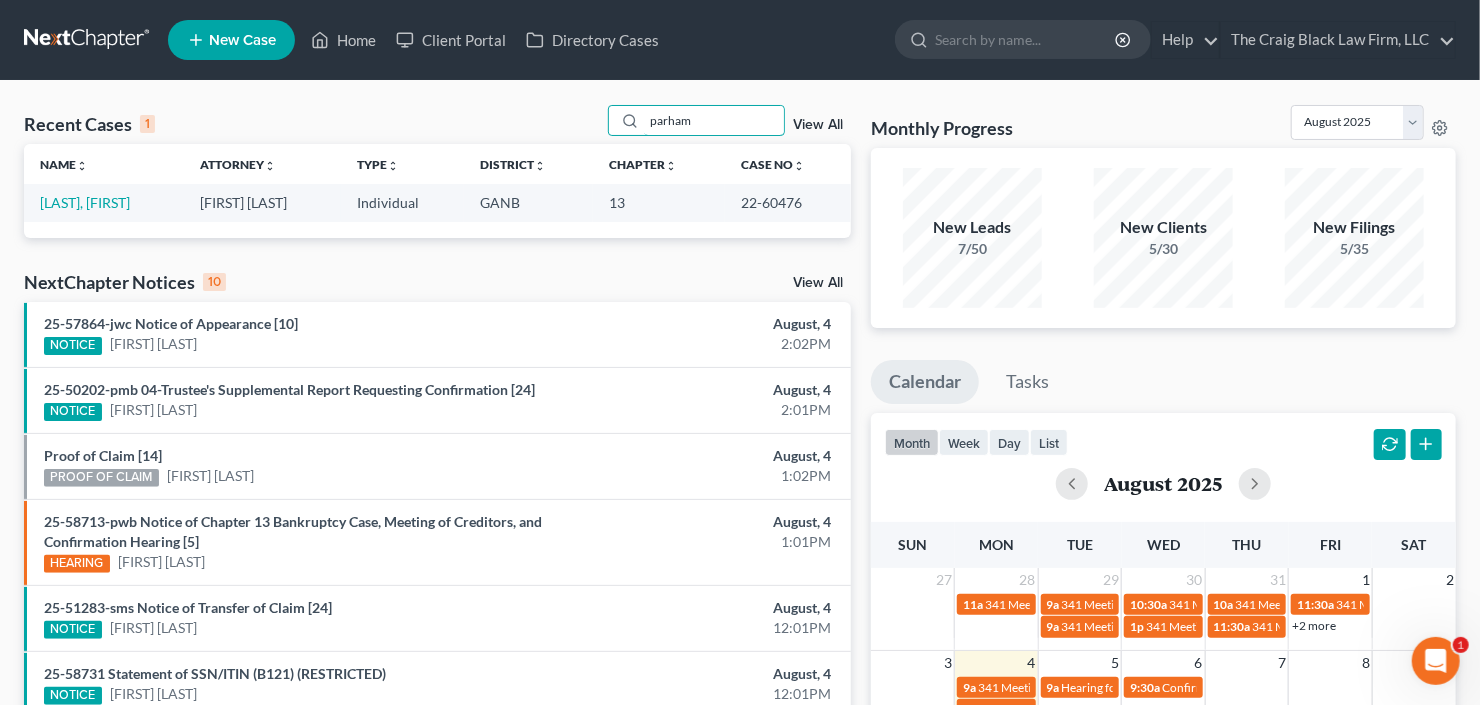 type on "parham" 